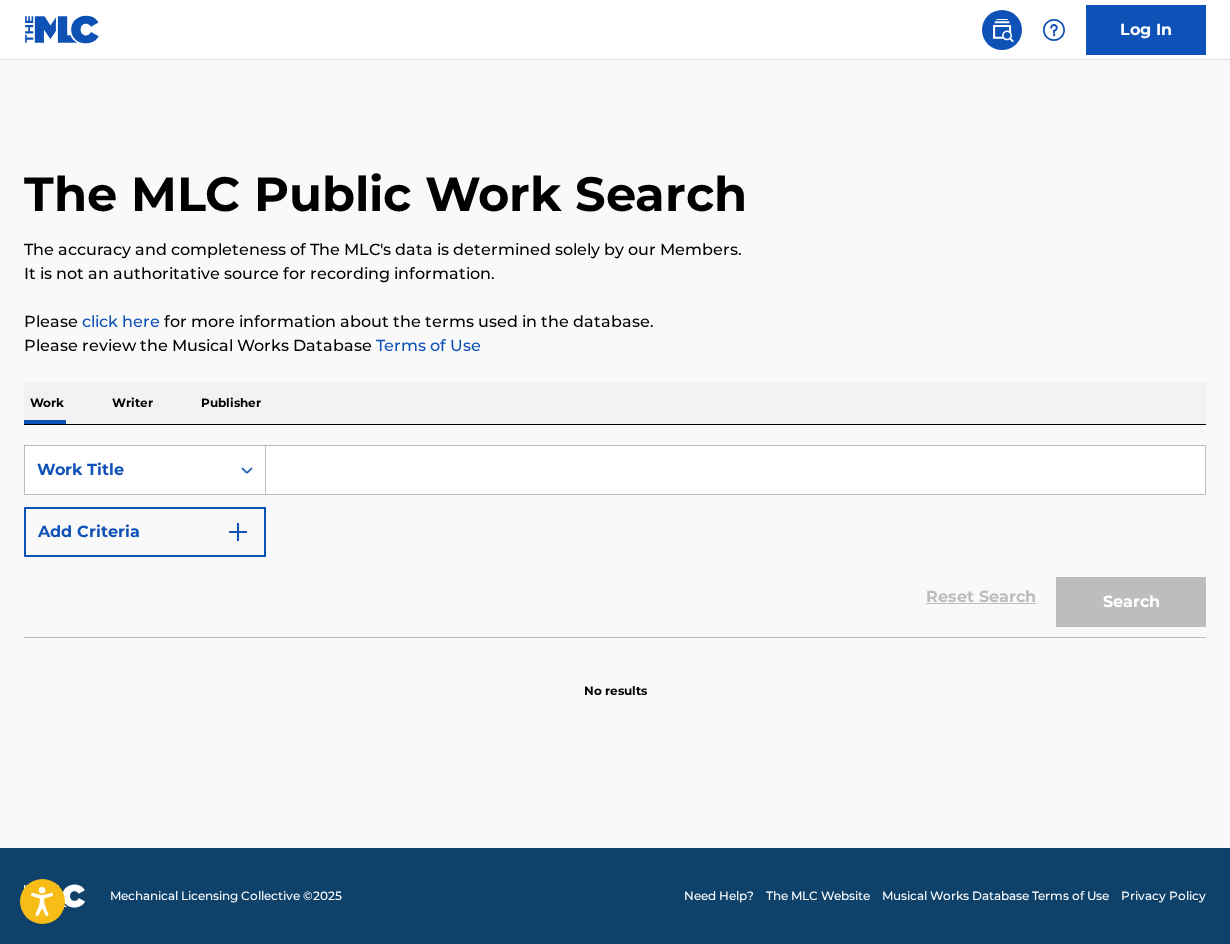 scroll, scrollTop: 0, scrollLeft: 0, axis: both 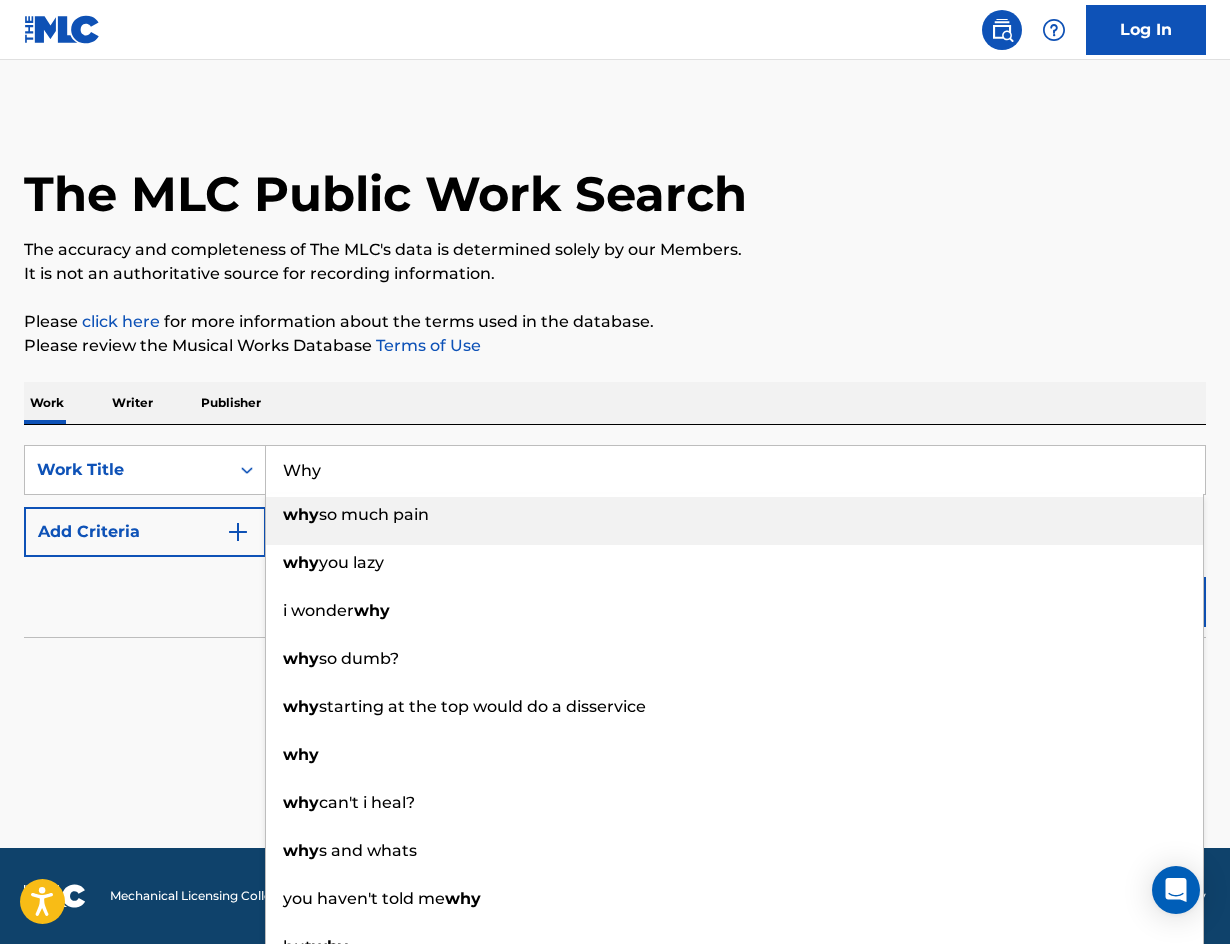 type on "Why" 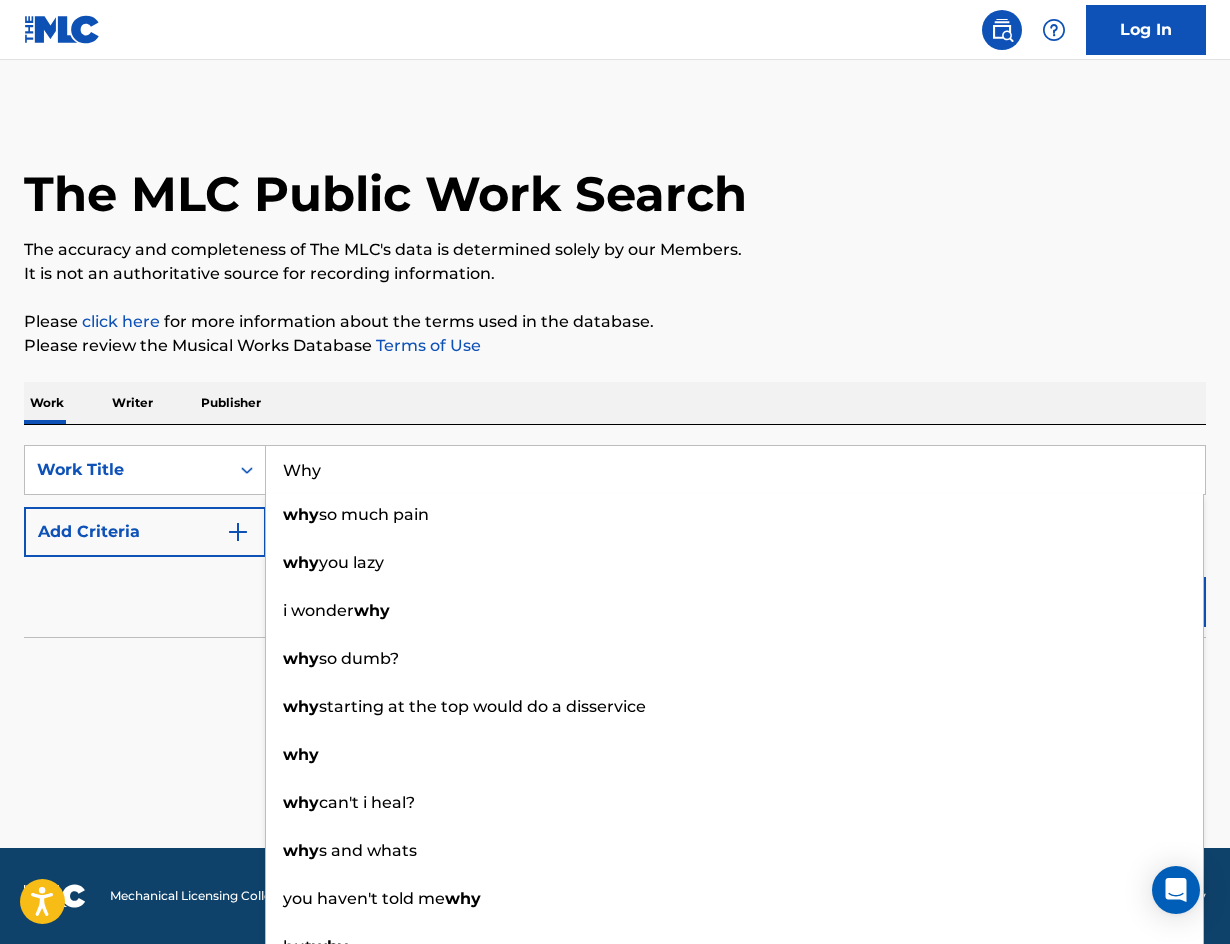 click on "It is not an authoritative source for recording information." at bounding box center (615, 274) 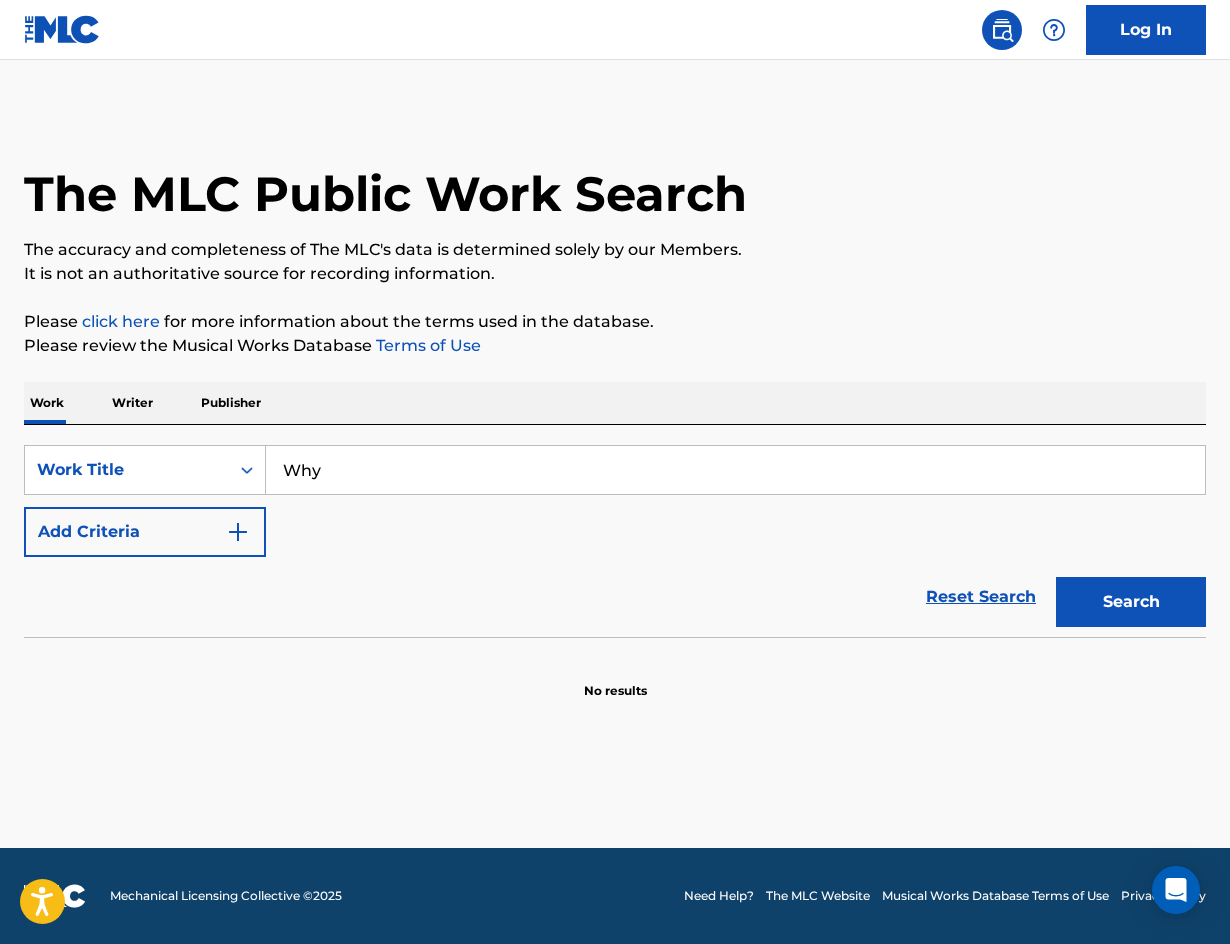 click on "Add Criteria" at bounding box center (145, 532) 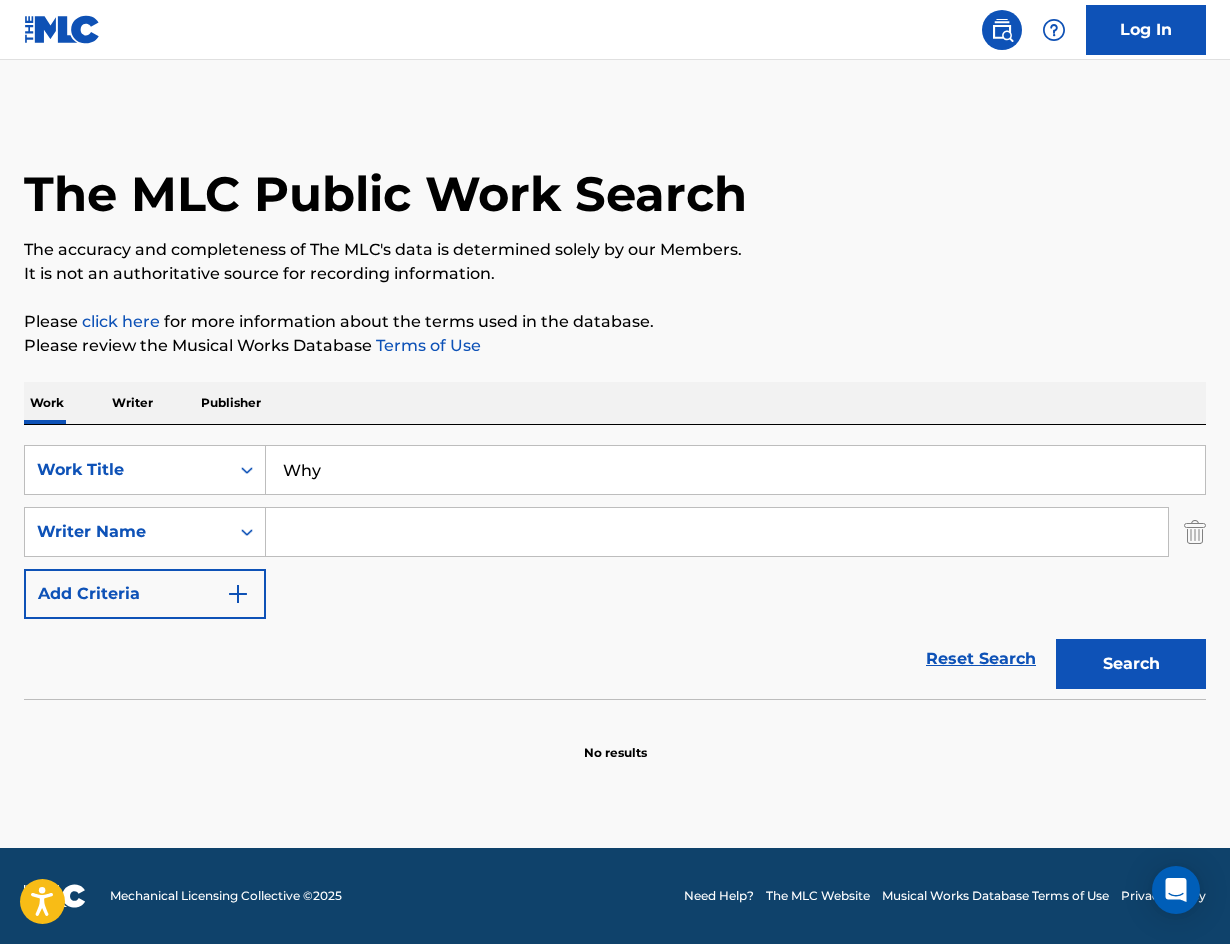 drag, startPoint x: 342, startPoint y: 496, endPoint x: 344, endPoint y: 521, distance: 25.079872 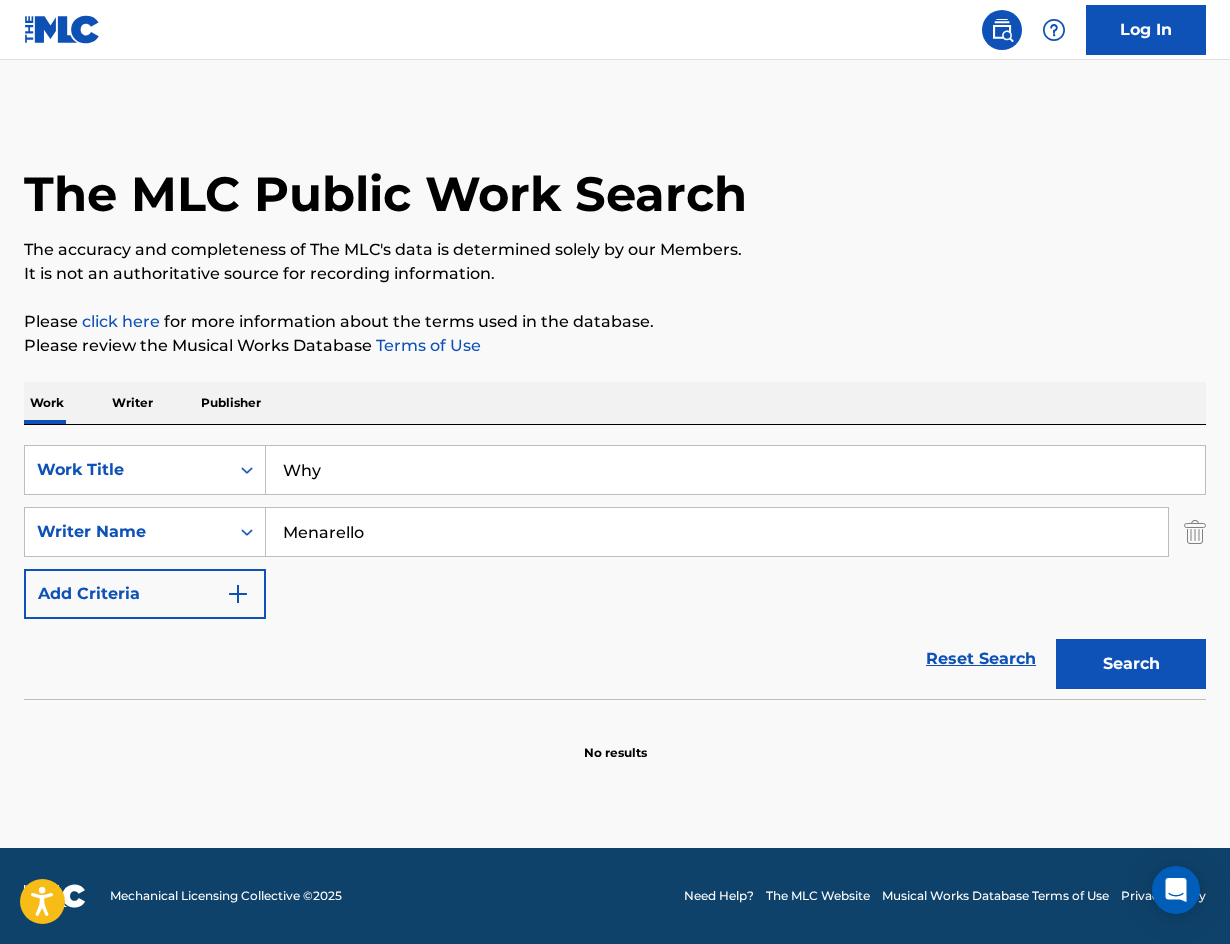 type on "Menarello" 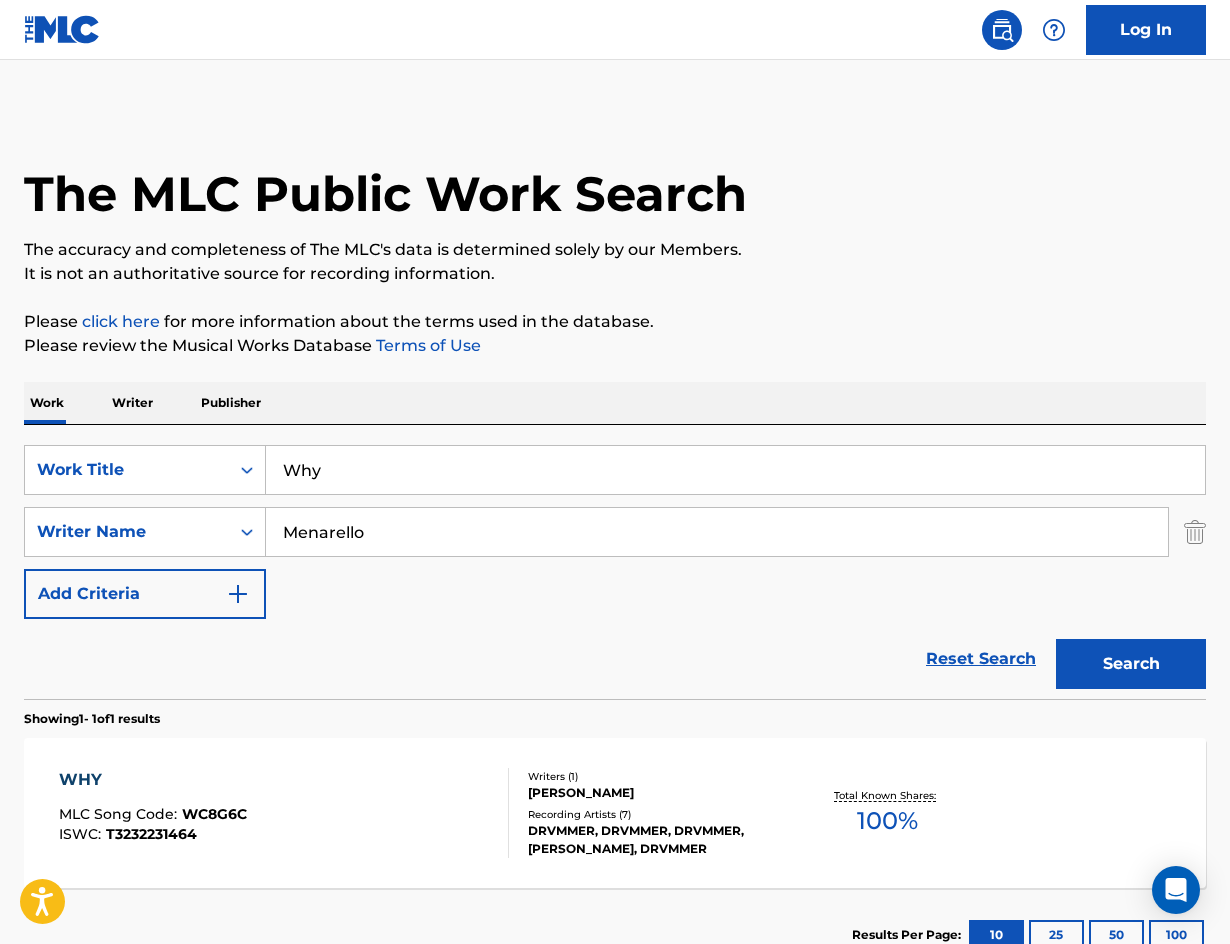 click on "WHY MLC Song Code : WC8G6C ISWC : T3232231464 Writers ( 1 ) [PERSON_NAME] Recording Artists ( 7 ) [PERSON_NAME], DRVMMER, DRVMMER, DRVMMER, DRVMMER Total Known Shares: 100 %" at bounding box center [615, 813] 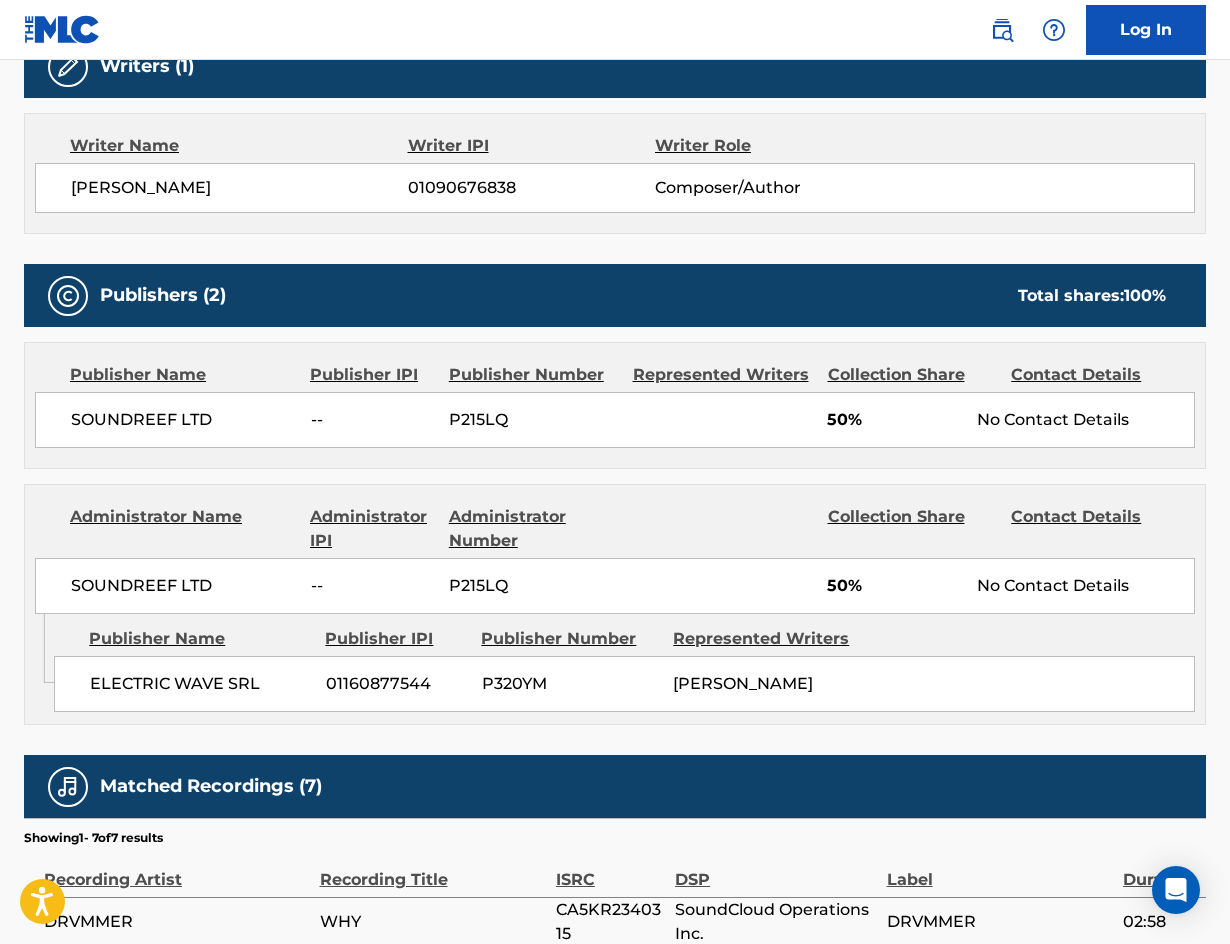 scroll, scrollTop: 718, scrollLeft: 0, axis: vertical 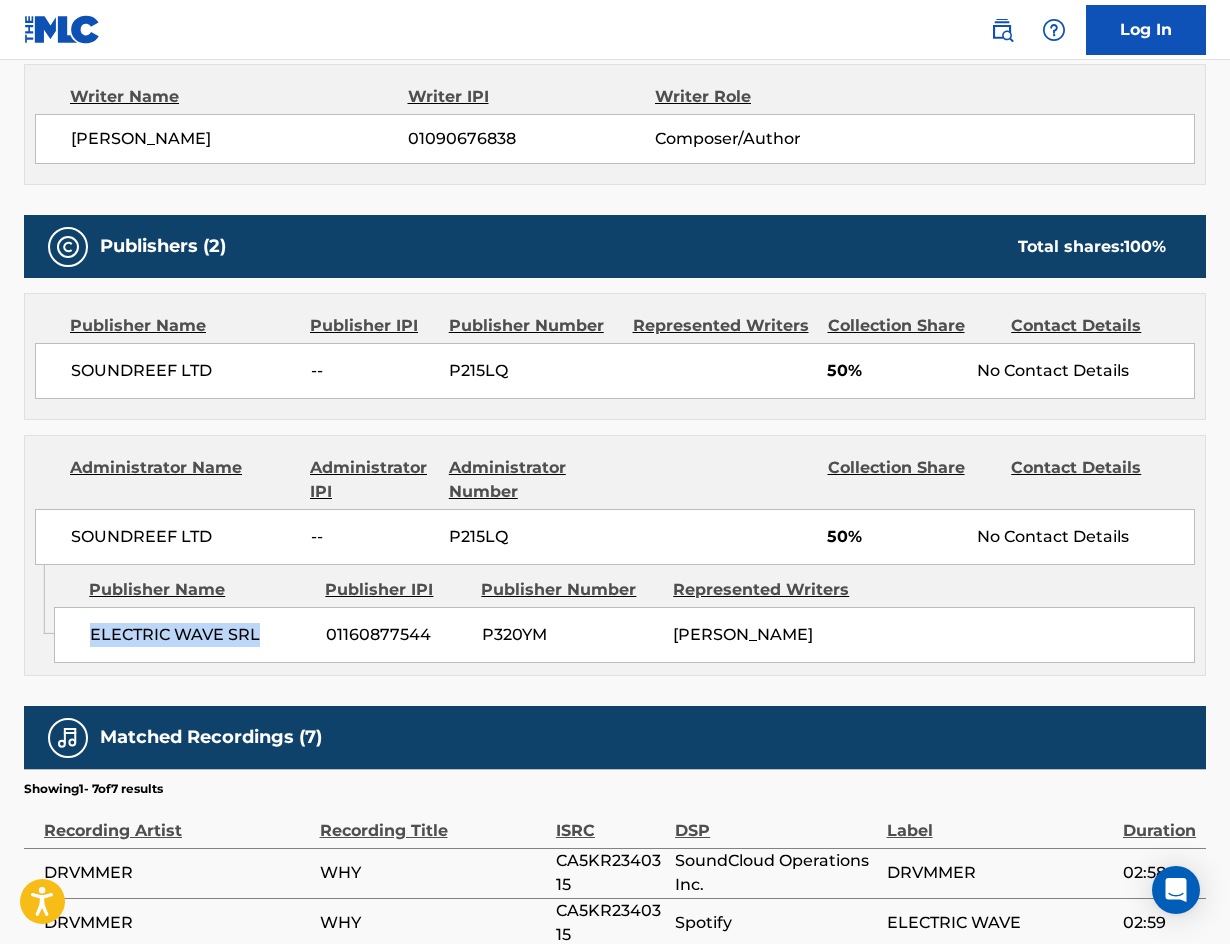 drag, startPoint x: 267, startPoint y: 635, endPoint x: 91, endPoint y: 631, distance: 176.04546 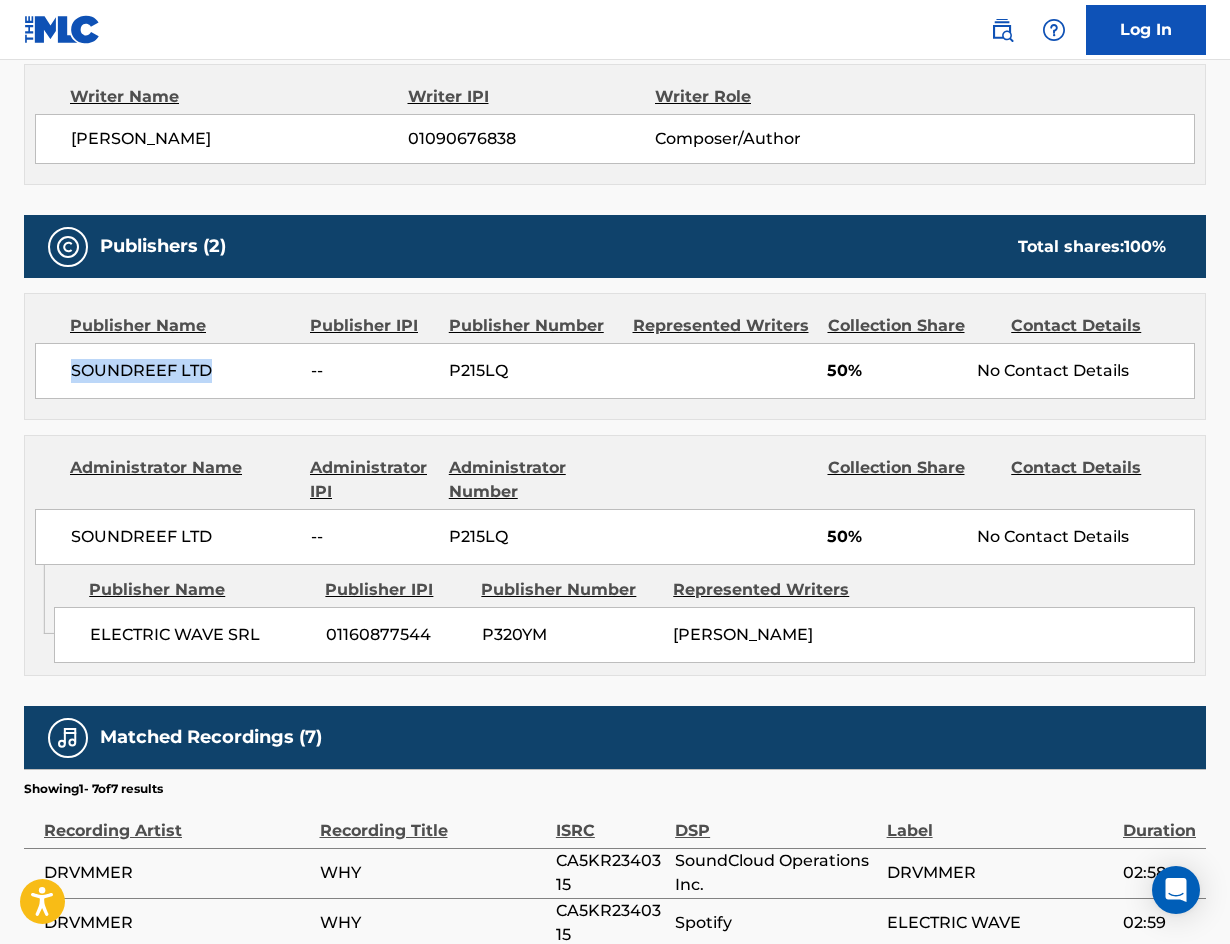 drag, startPoint x: 171, startPoint y: 385, endPoint x: 71, endPoint y: 381, distance: 100.07997 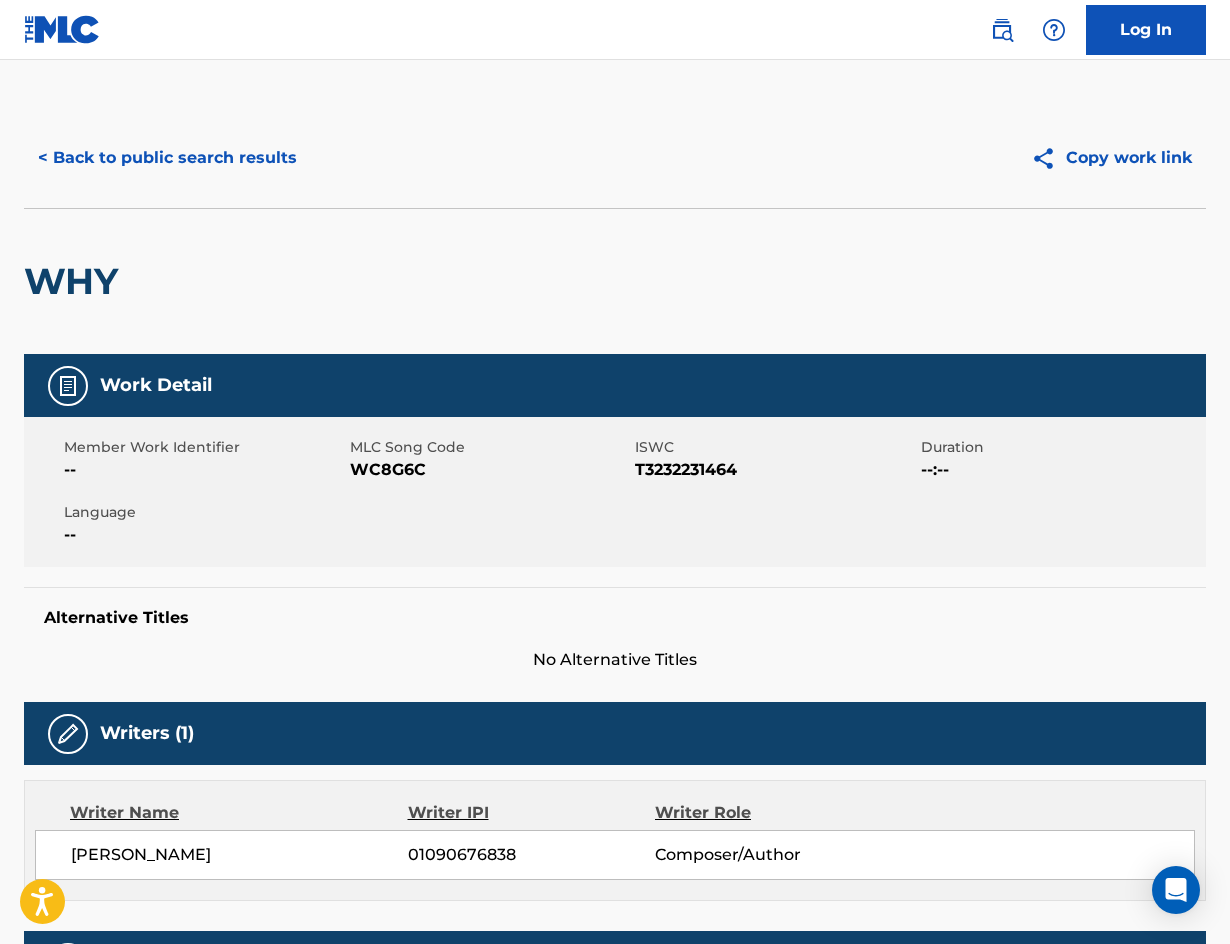 scroll, scrollTop: 0, scrollLeft: 0, axis: both 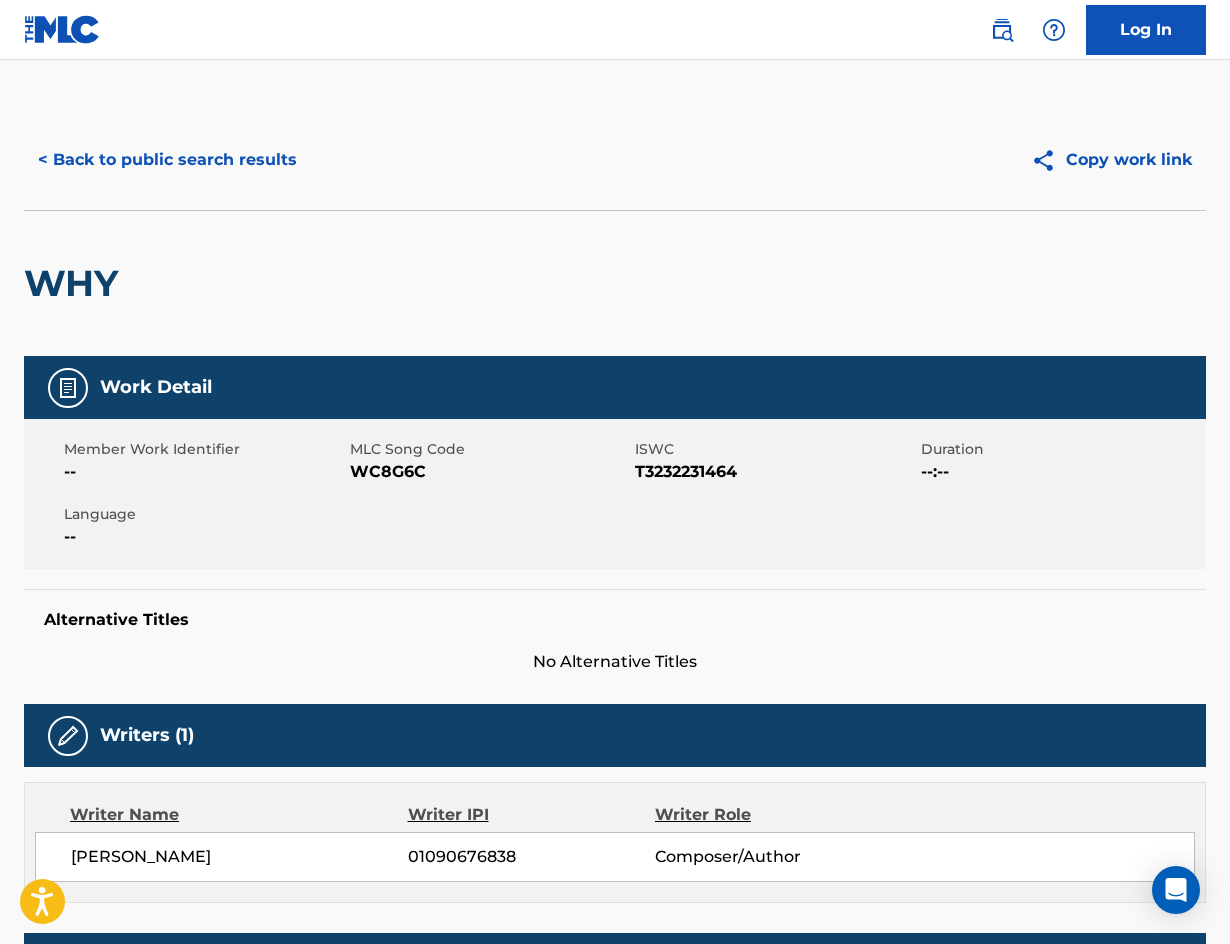 click on "< Back to public search results" at bounding box center (167, 160) 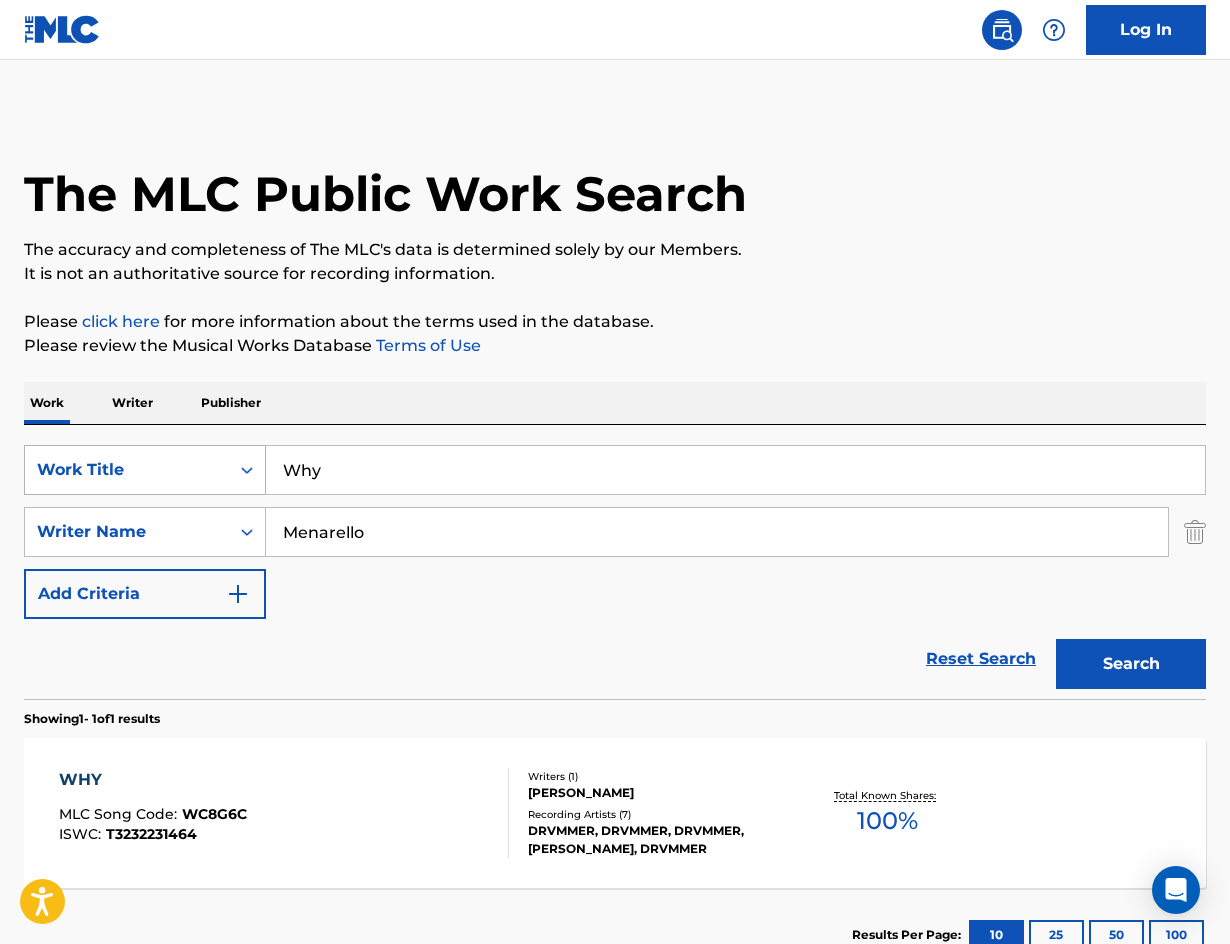 drag, startPoint x: 397, startPoint y: 471, endPoint x: 205, endPoint y: 460, distance: 192.31485 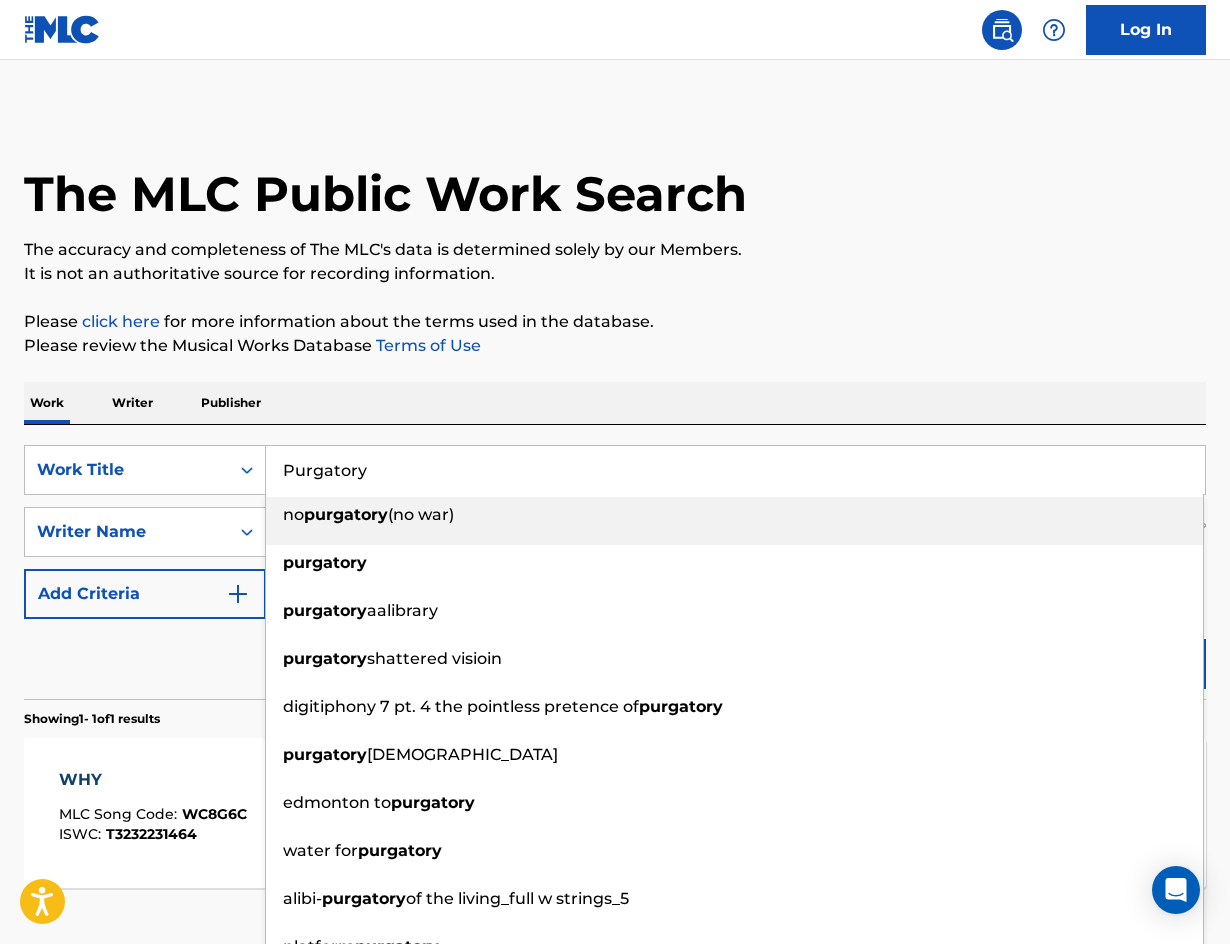 type on "Purgatory" 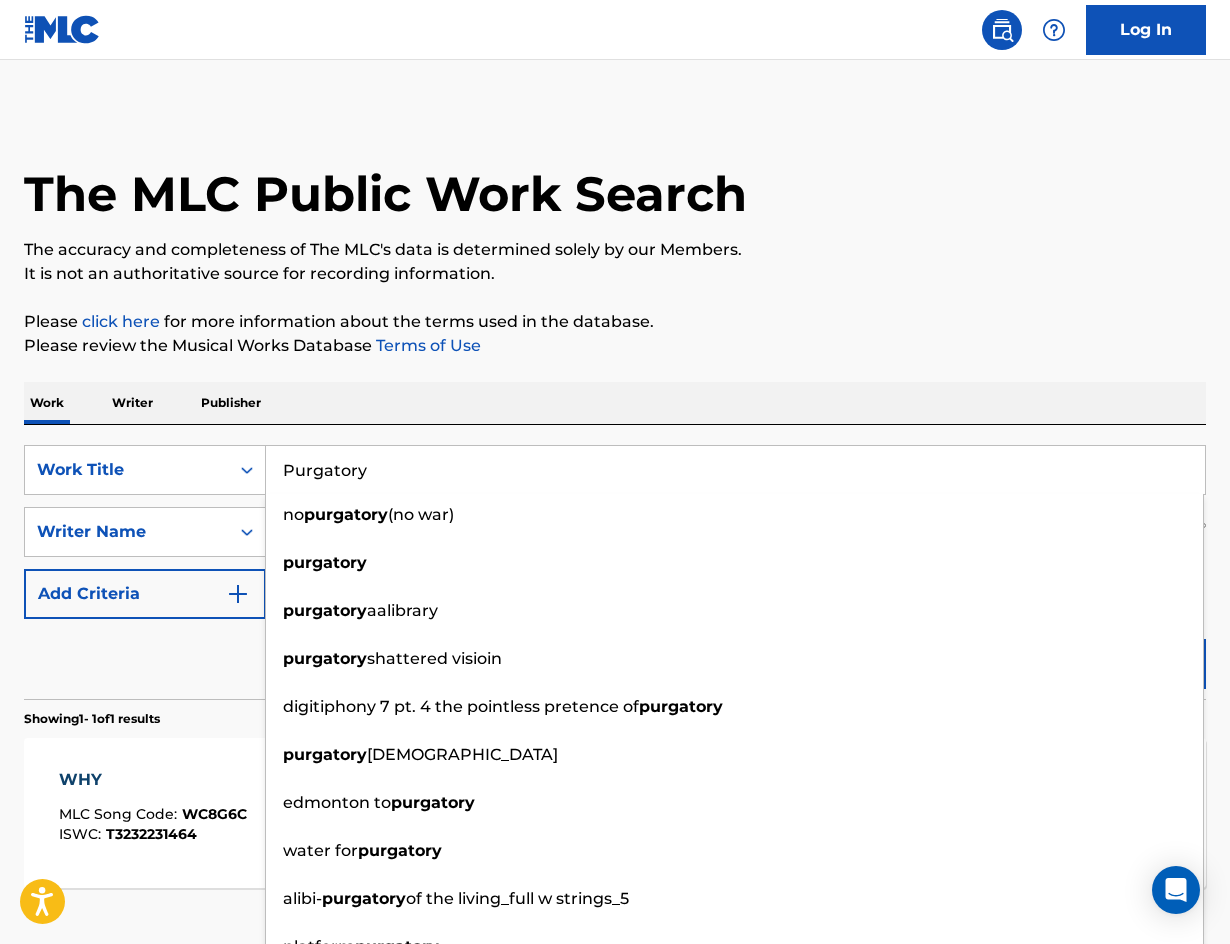 click on "The MLC Public Work Search The accuracy and completeness of The MLC's data is determined solely by our Members. It is not an authoritative source for recording information. Please   click here   for more information about the terms used in the database. Please review the Musical Works Database   Terms of Use Work Writer Publisher SearchWithCriteria0a953ac0-0f1a-4d0f-9131-771d1a4b7a97 Work Title Purgatory no  purgatory  (no war) purgatory purgatory  aalibrary purgatory  shattered visioin digitiphony 7 pt. 4 the pointless pretence of  purgatory purgatory  chasm edmonton to  purgatory water for  purgatory alibi- purgatory  of the living_full w strings_5 platform  purgatory SearchWithCriteria239cfe74-bc79-496f-b9b2-2c24226179e4 Writer Name Menarello Add Criteria Reset Search Search Showing  1  -   1  of  1   results   WHY MLC Song Code : WC8G6C ISWC : T3232231464 Writers ( 1 ) [PERSON_NAME] Recording Artists ( 7 ) [PERSON_NAME], [PERSON_NAME], DRVMMER, DRVMMER, DRVMMER Total Known Shares: 100 % Results Per Page: 10 25 50" at bounding box center (615, 546) 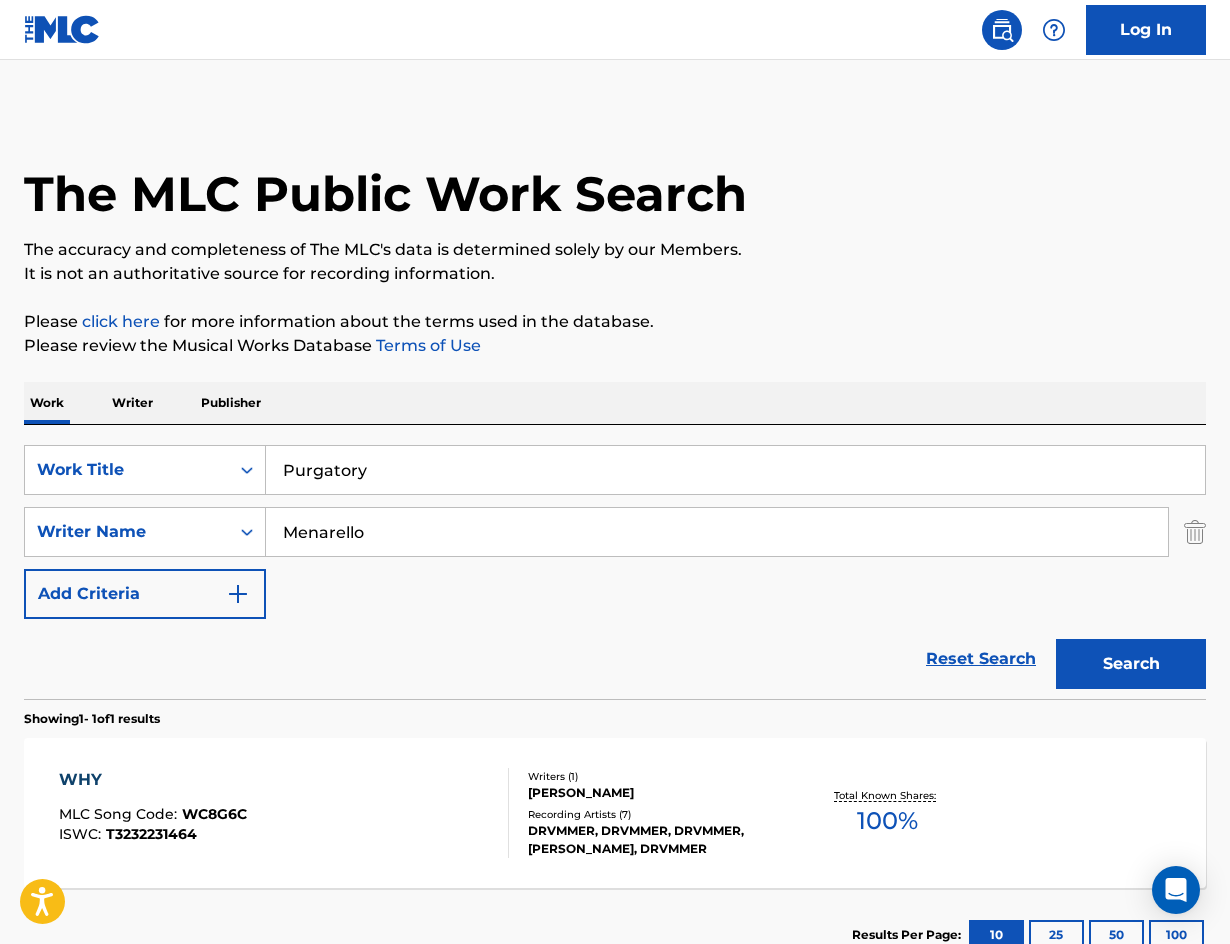 drag, startPoint x: 460, startPoint y: 513, endPoint x: 63, endPoint y: 503, distance: 397.12592 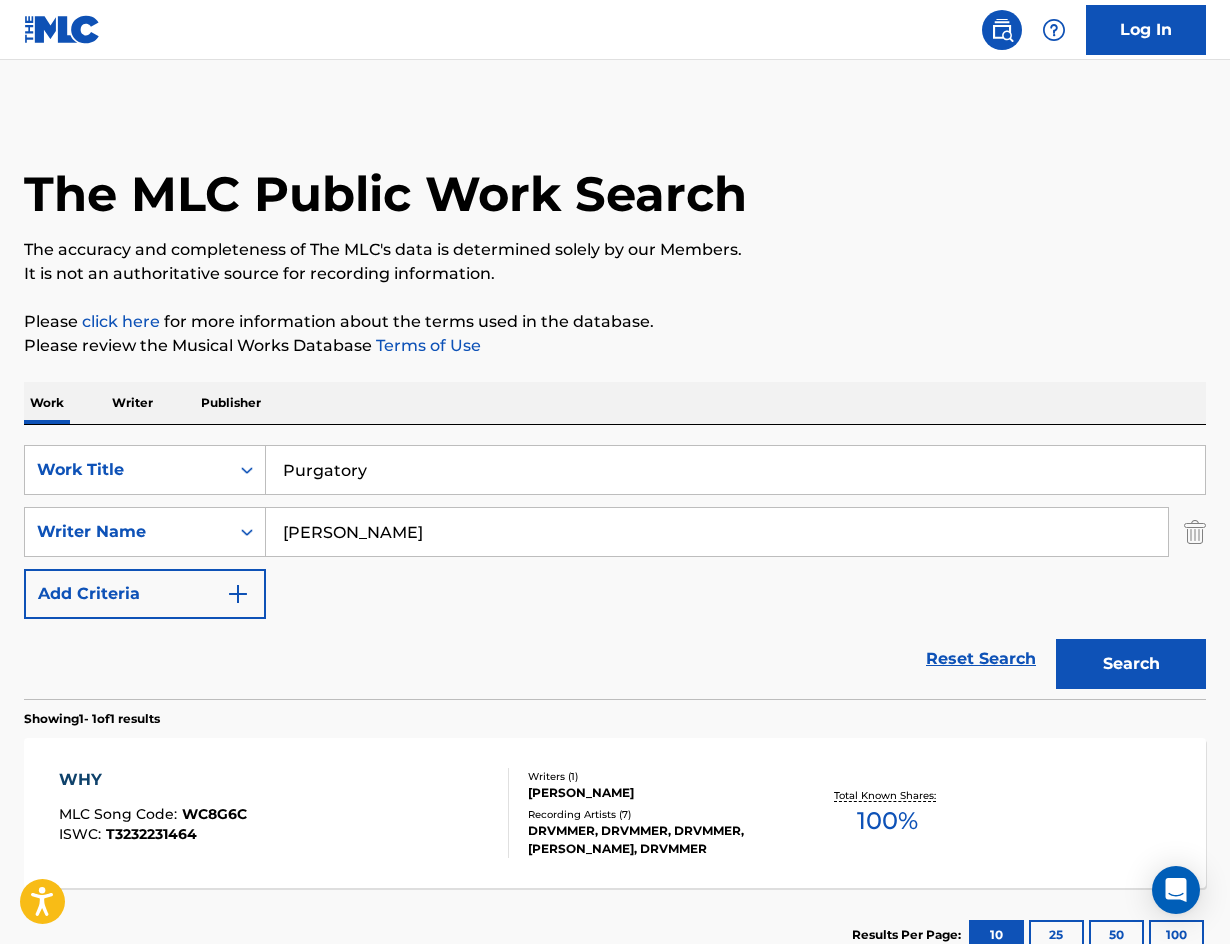 type on "[PERSON_NAME]" 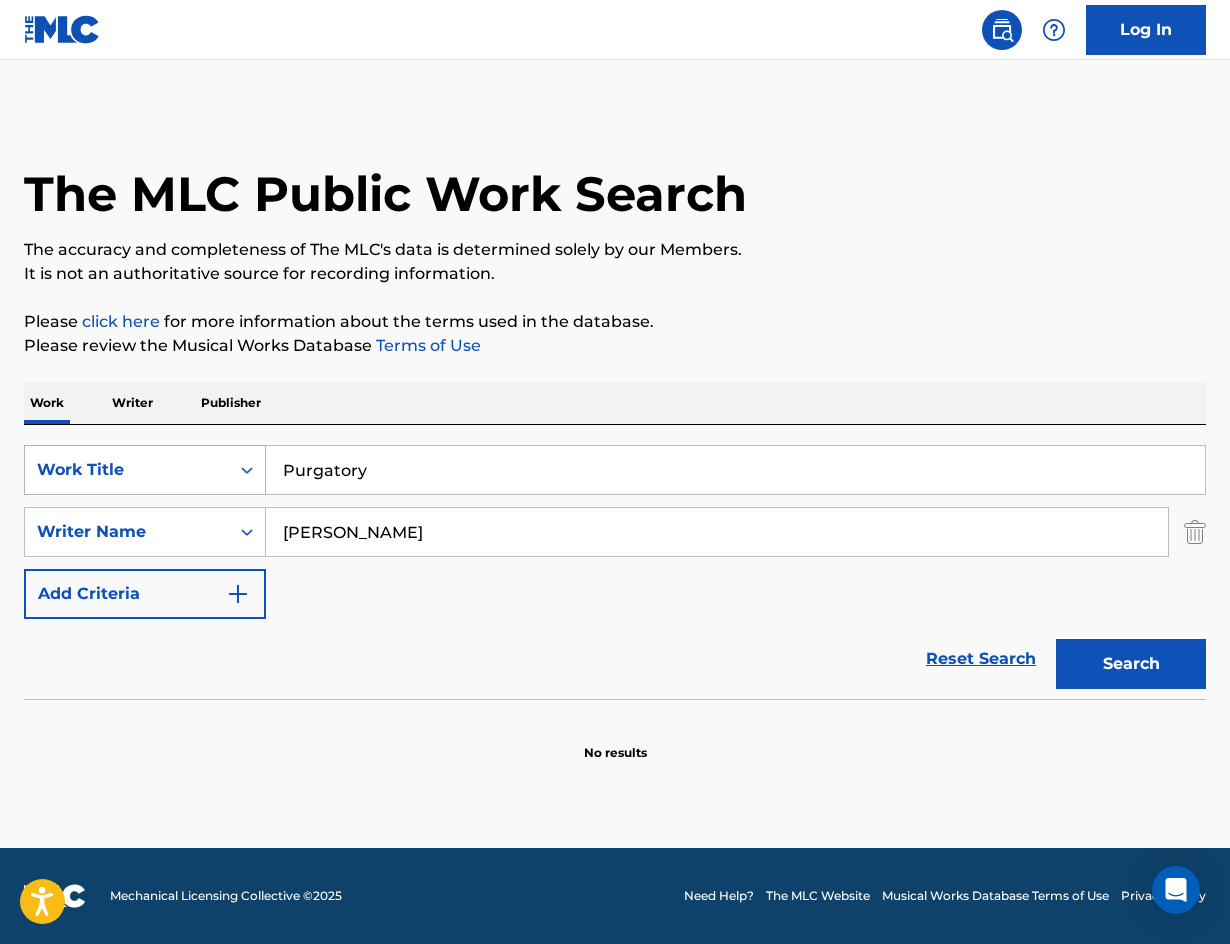 drag, startPoint x: 387, startPoint y: 494, endPoint x: 201, endPoint y: 457, distance: 189.64441 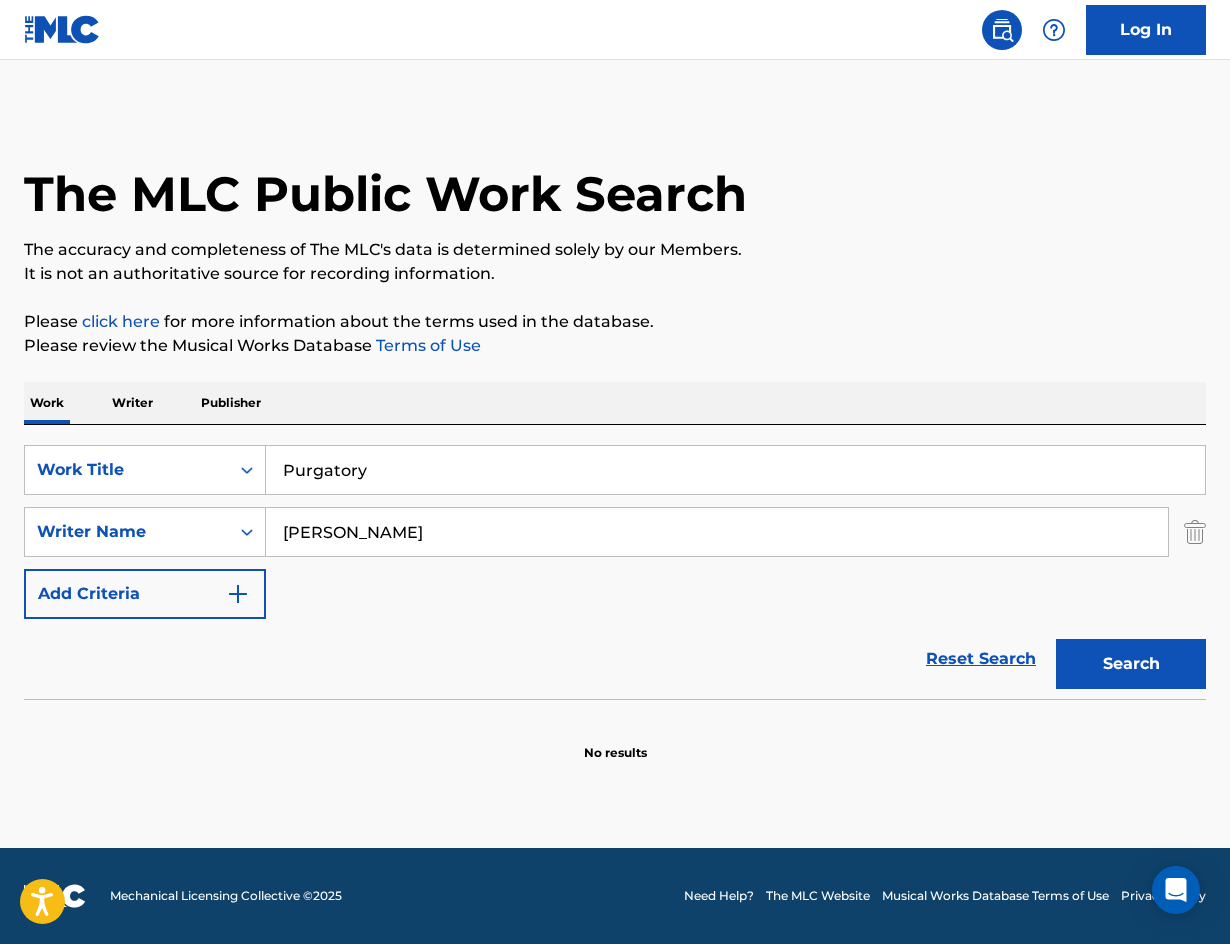 paste on "Whisper to Me" 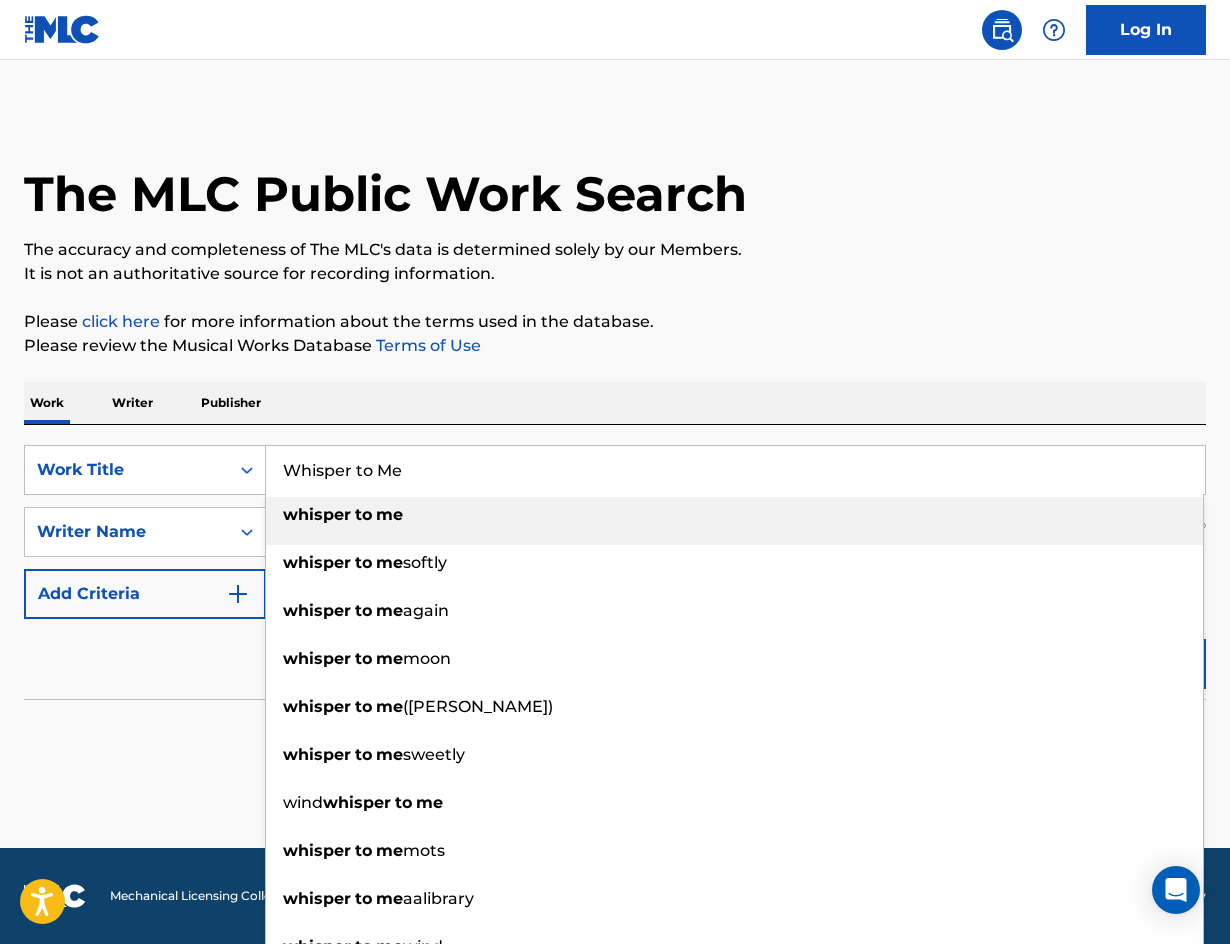 type on "Whisper to Me" 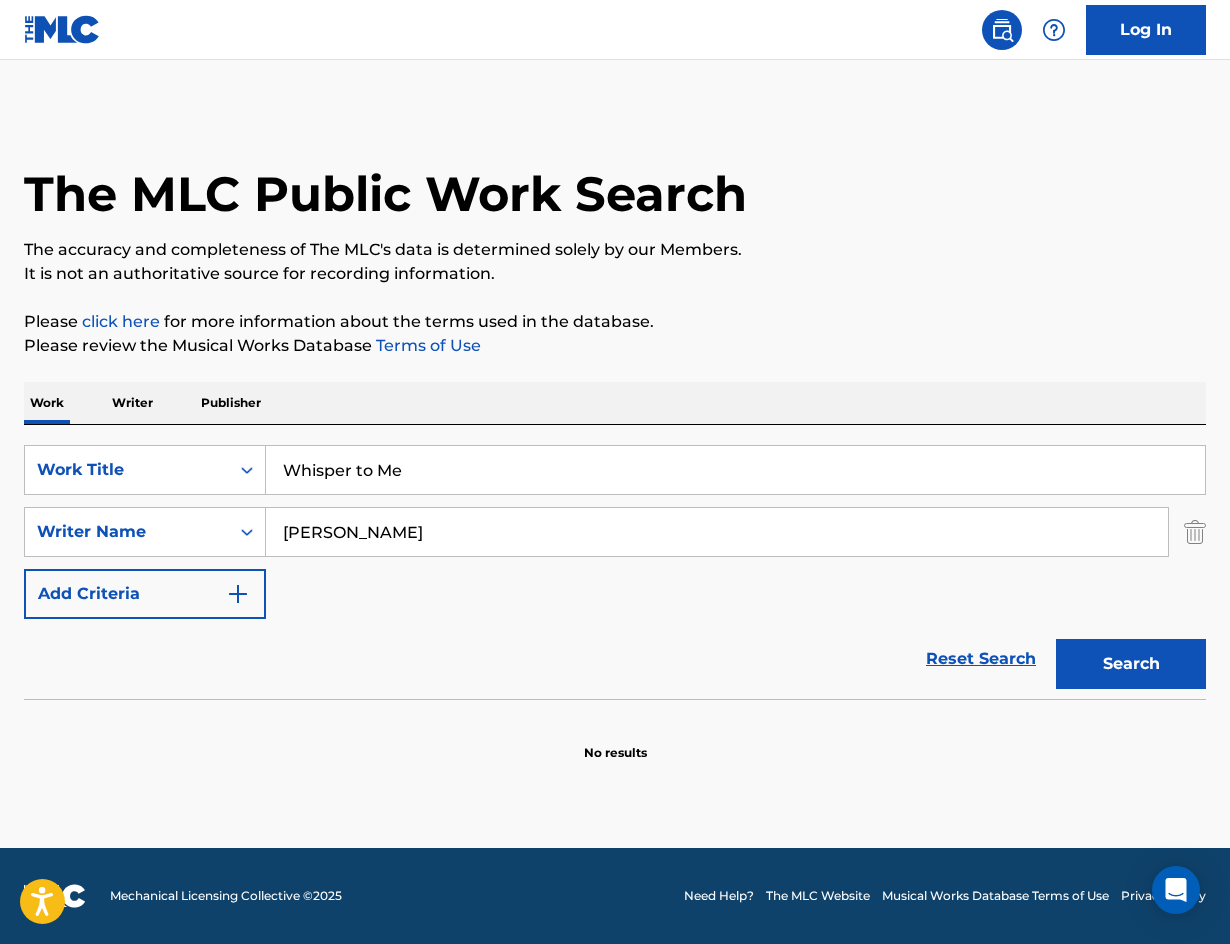 click on "Please review the Musical Works Database   Terms of Use" at bounding box center (615, 346) 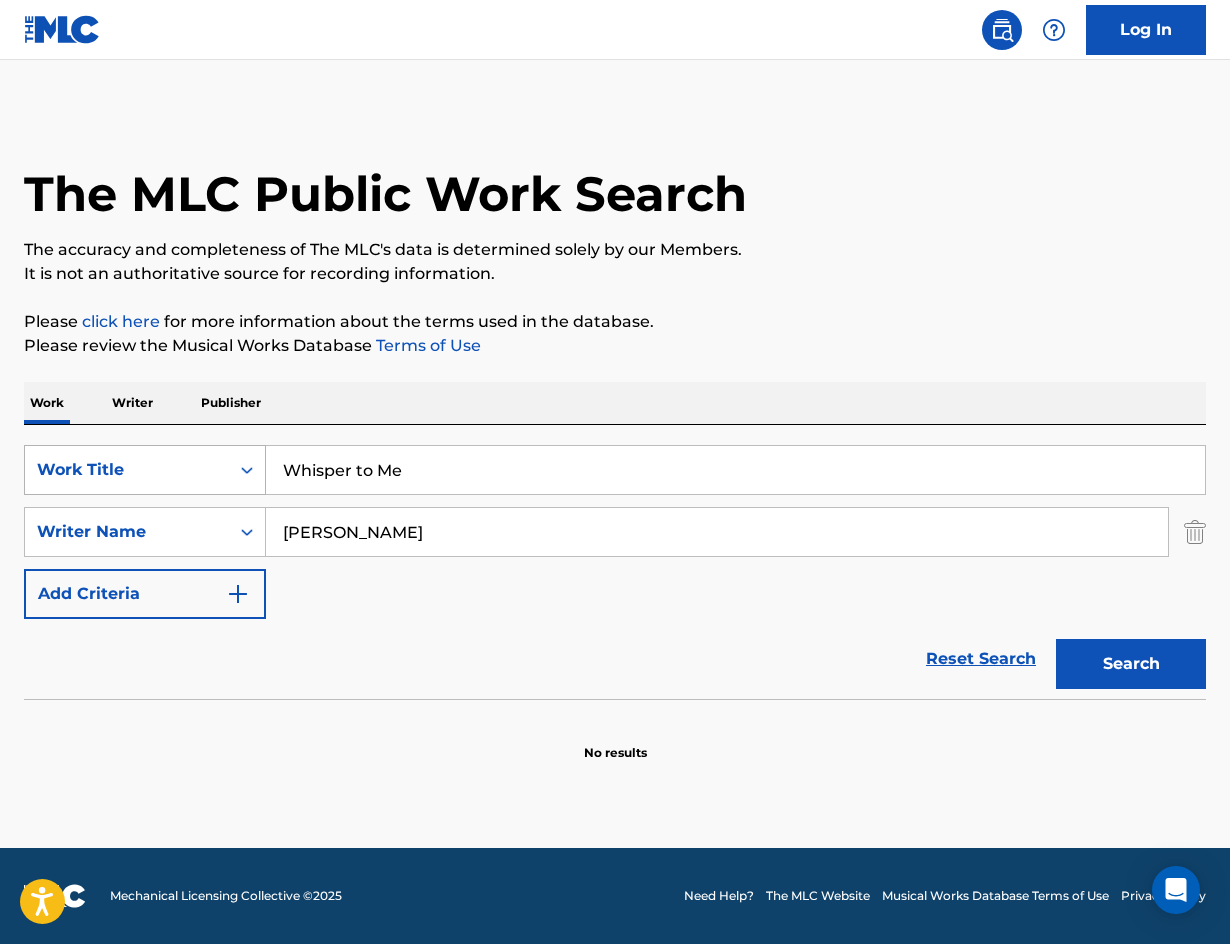drag, startPoint x: 397, startPoint y: 520, endPoint x: 165, endPoint y: 462, distance: 239.14012 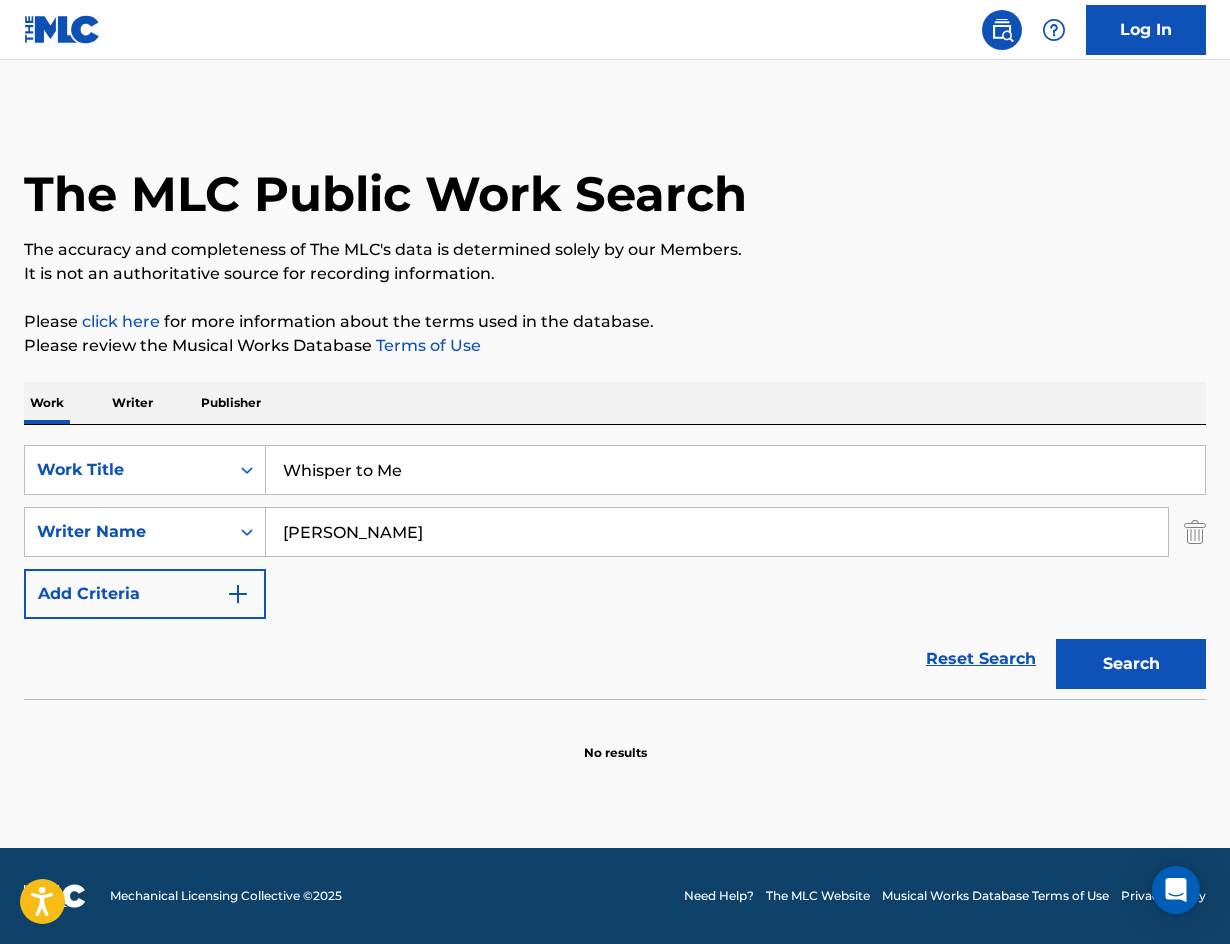 type on "[PERSON_NAME]" 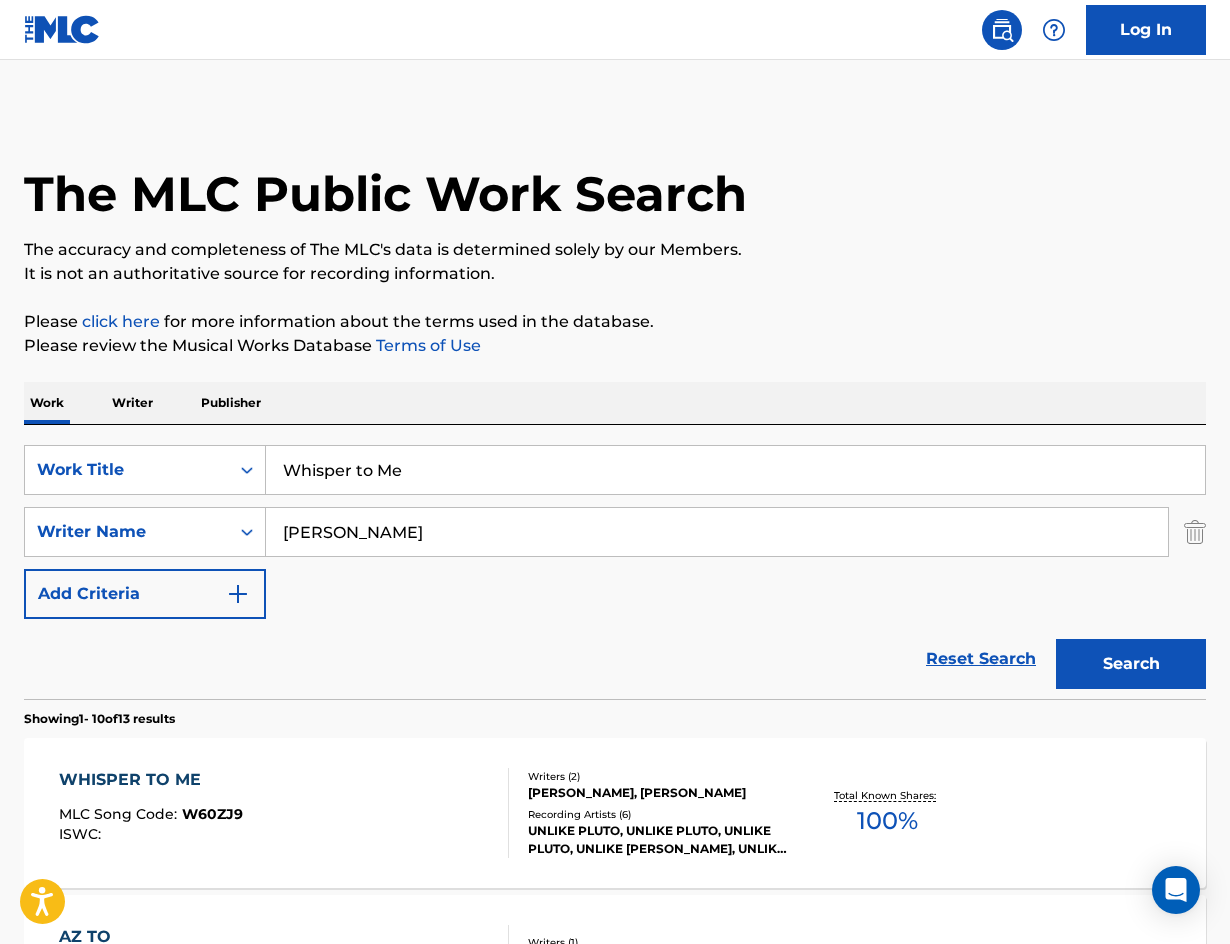 click on "WHISPER TO ME MLC Song Code : W60ZJ9 ISWC : Writers ( 2 ) [PERSON_NAME], [PERSON_NAME] Recording Artists ( 6 ) UNLIKE PLUTO, UNLIKE PLUTO, UNLIKE PLUTO, UNLIKE PLUTO, UNLIKE PLUTO Total Known Shares: 100 %" at bounding box center [615, 813] 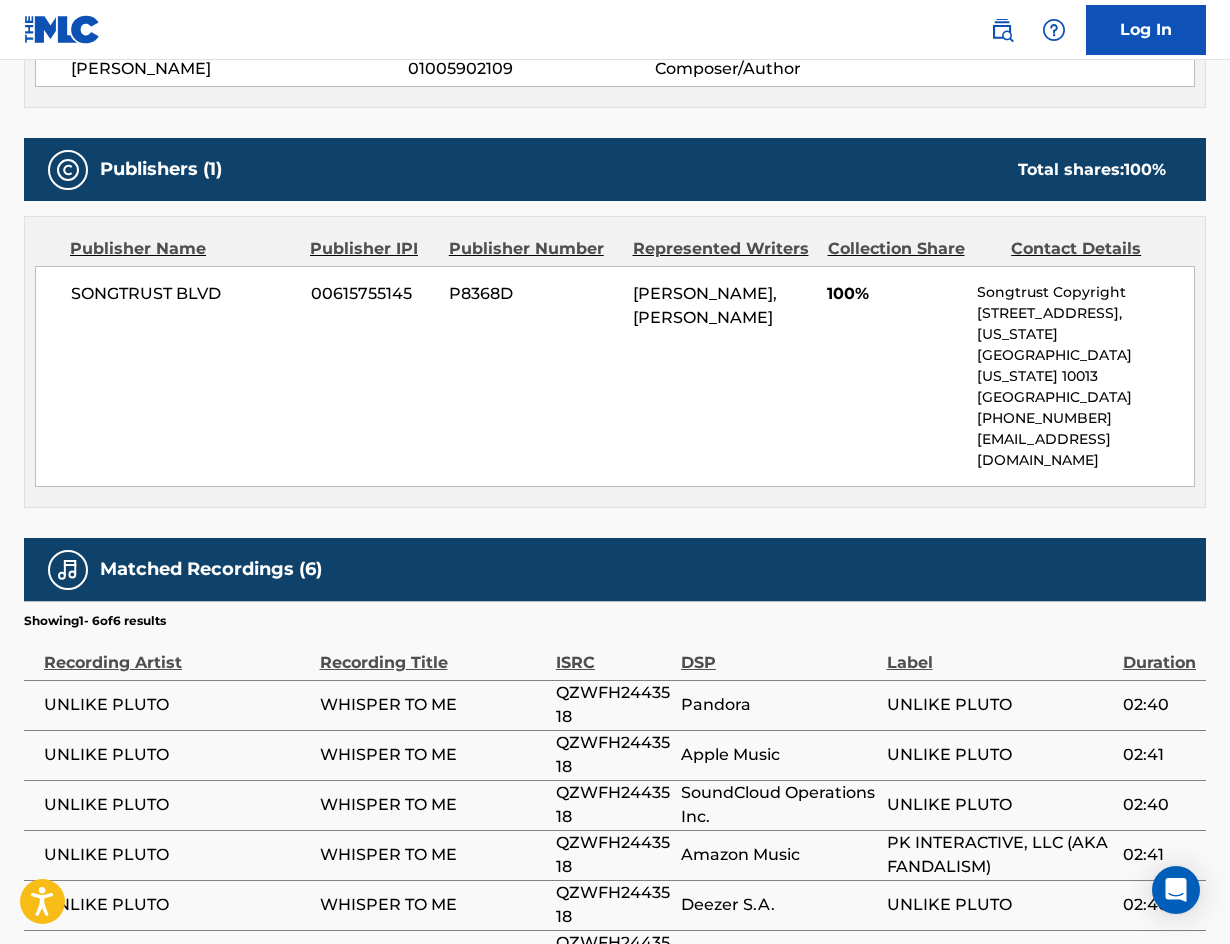 scroll, scrollTop: 910, scrollLeft: 0, axis: vertical 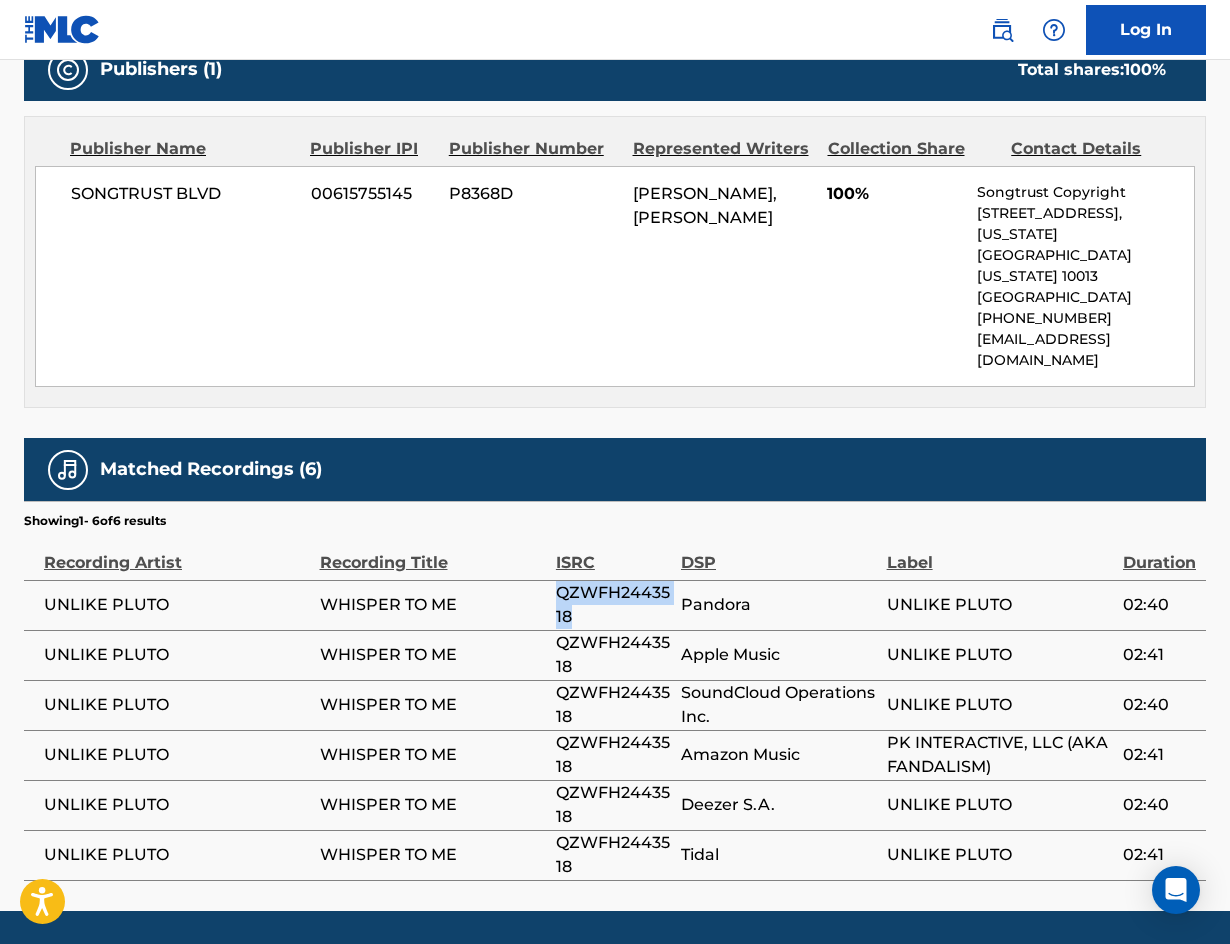 drag, startPoint x: 575, startPoint y: 548, endPoint x: 560, endPoint y: 534, distance: 20.518284 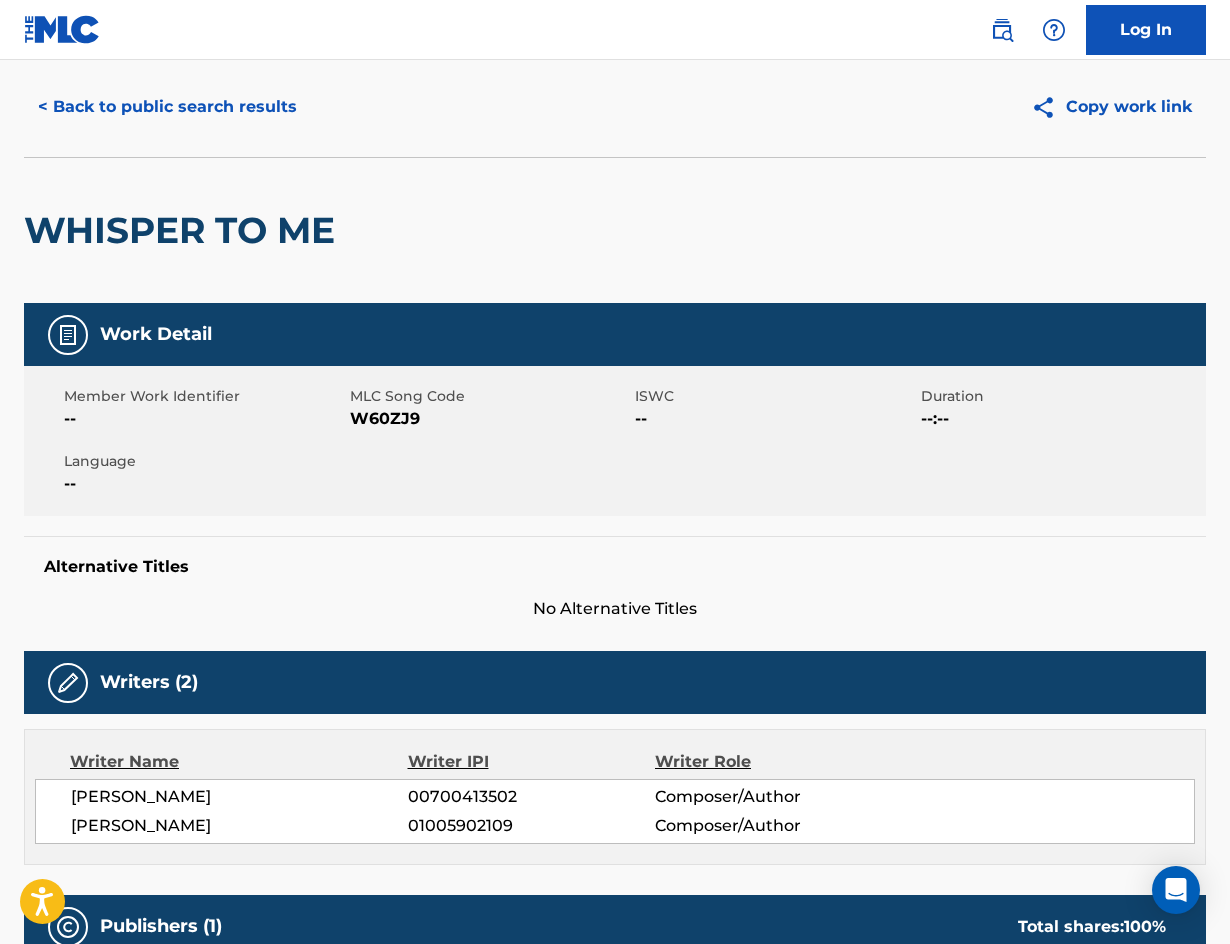 scroll, scrollTop: 0, scrollLeft: 0, axis: both 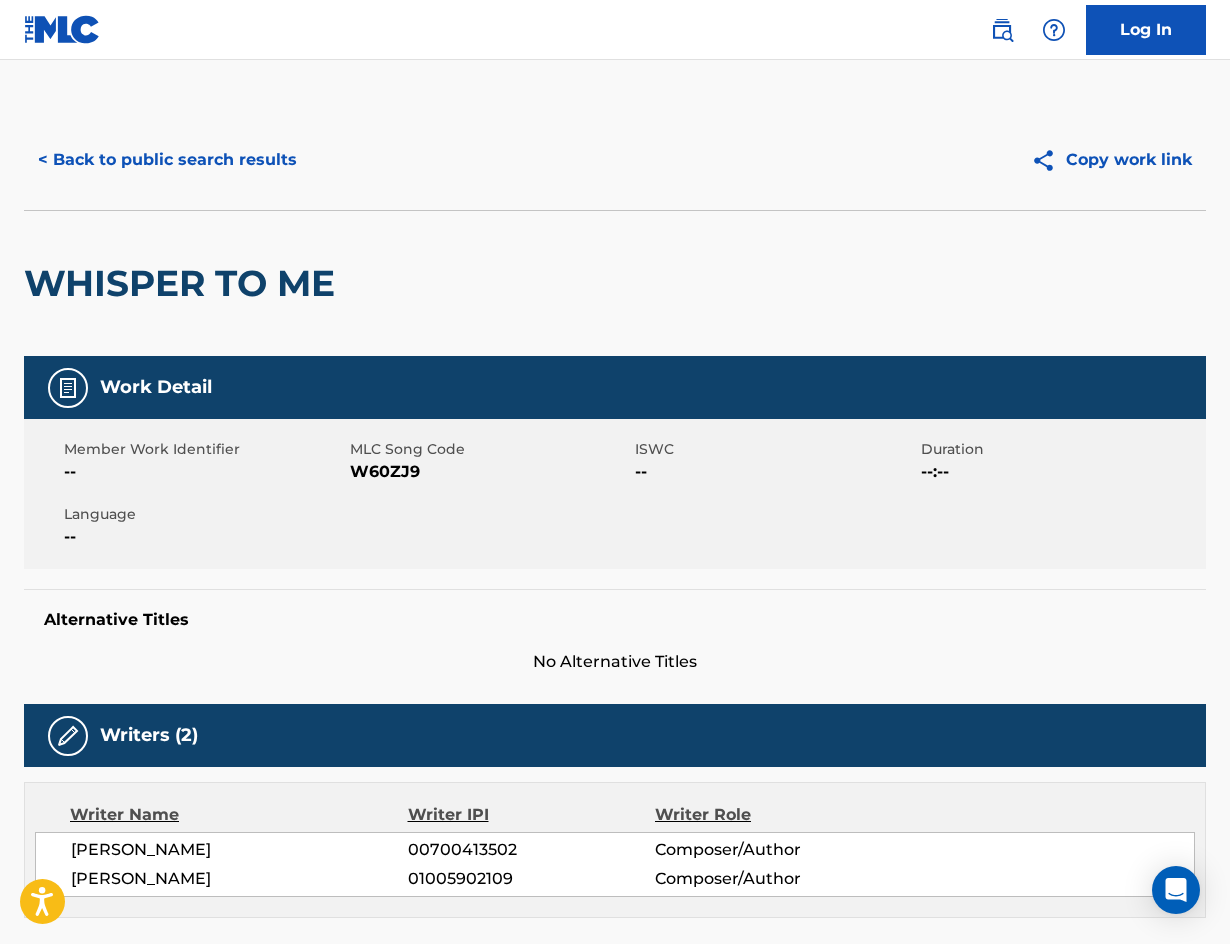 click on "< Back to public search results" at bounding box center (167, 160) 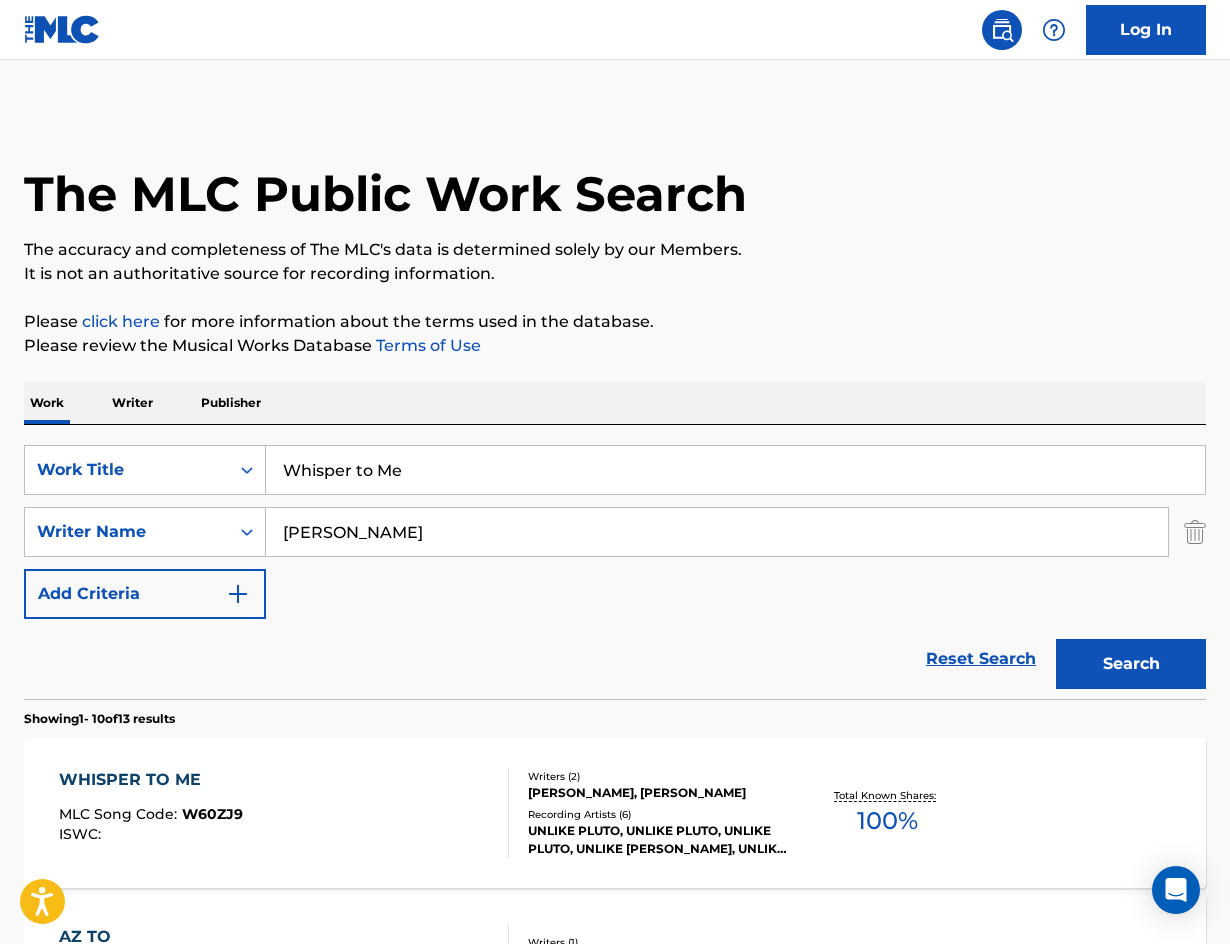 drag, startPoint x: 443, startPoint y: 460, endPoint x: 192, endPoint y: 428, distance: 253.03162 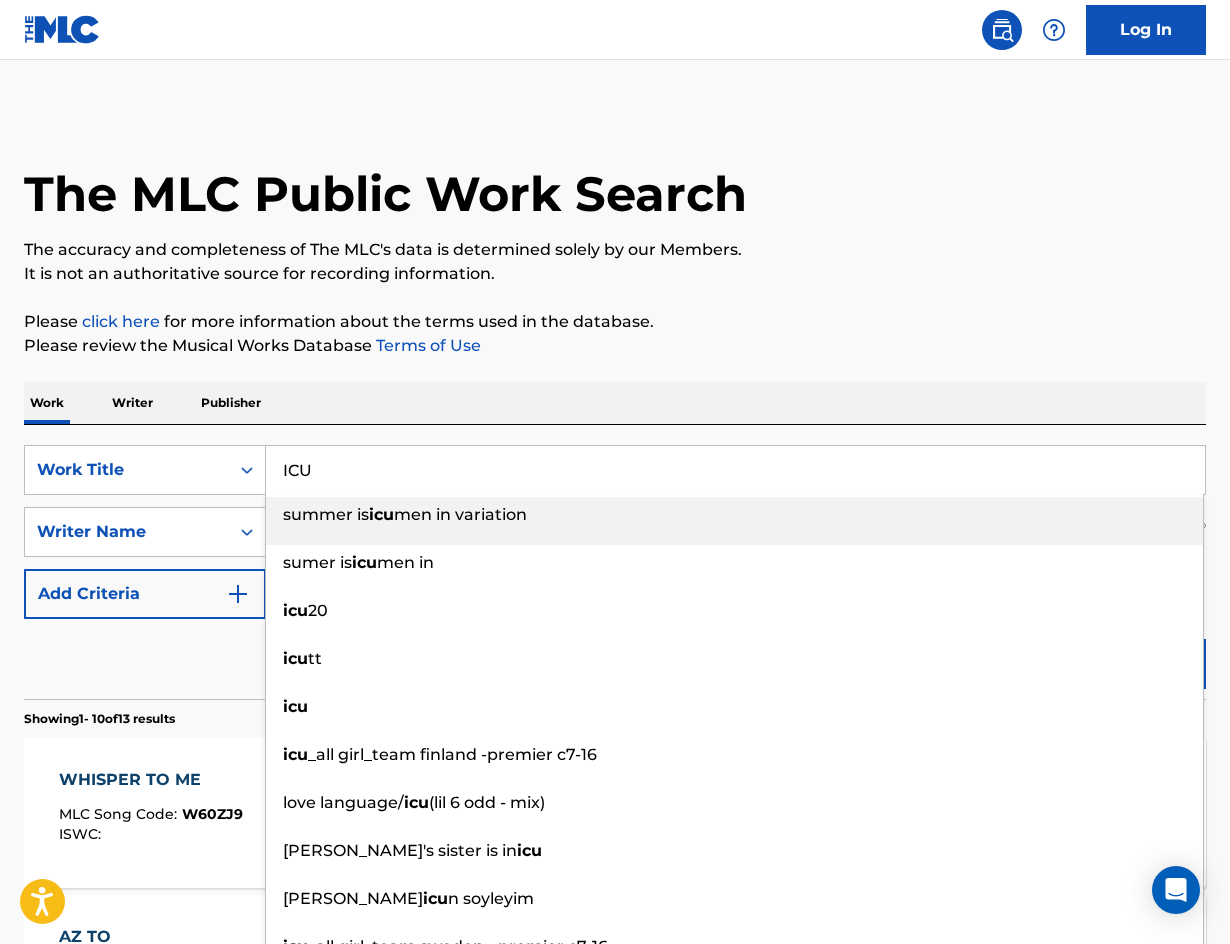 type on "ICU" 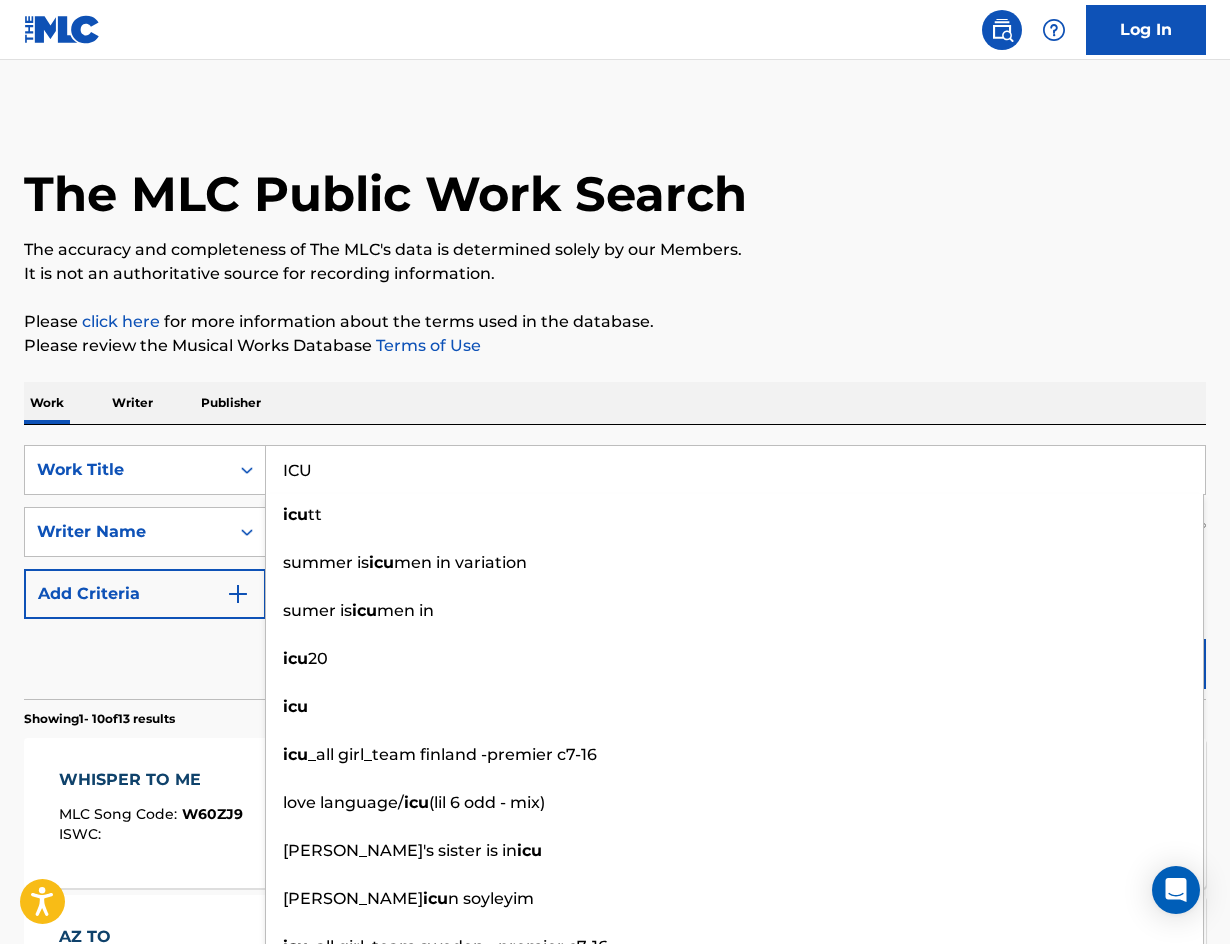 click on "The MLC Public Work Search" at bounding box center (615, 183) 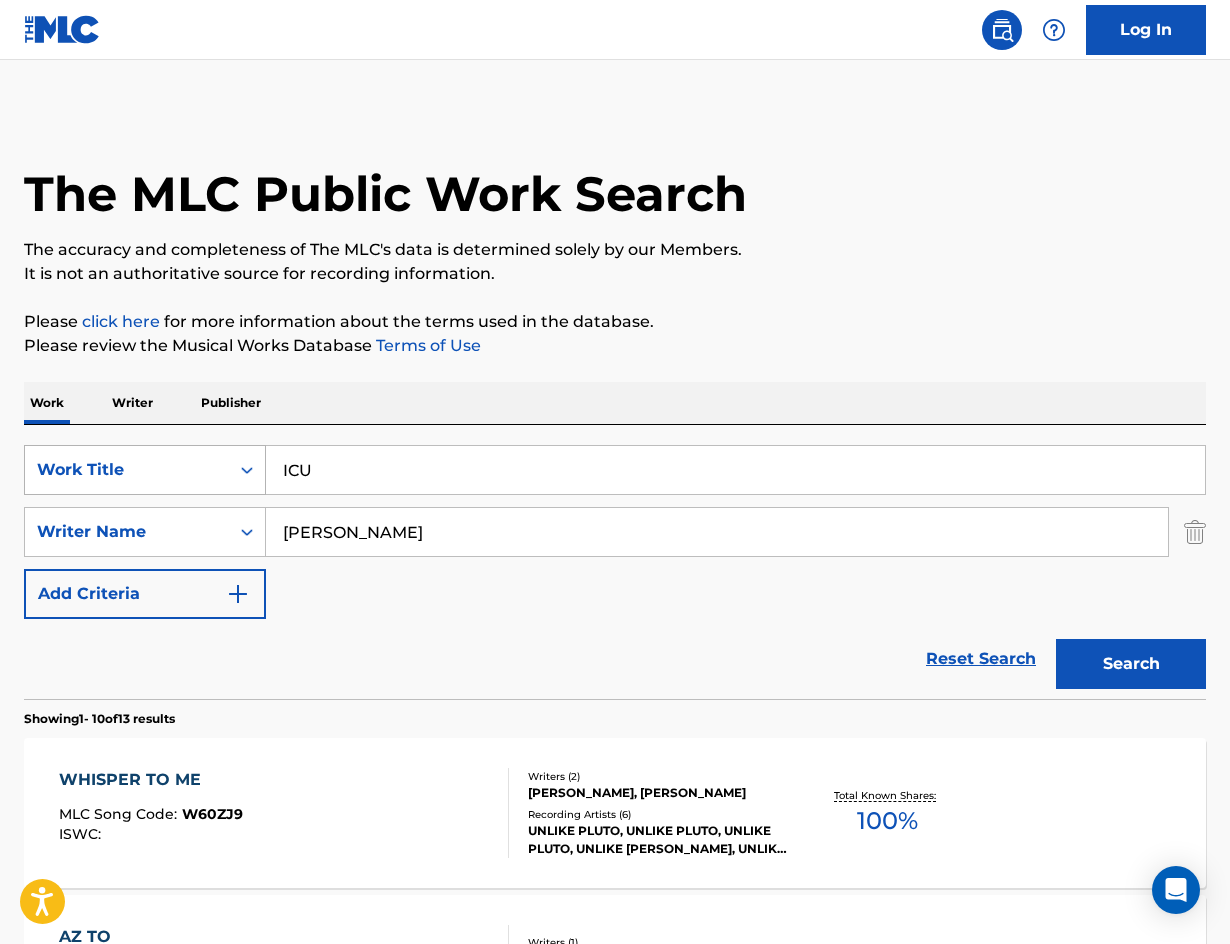 drag, startPoint x: 367, startPoint y: 520, endPoint x: 91, endPoint y: 490, distance: 277.62564 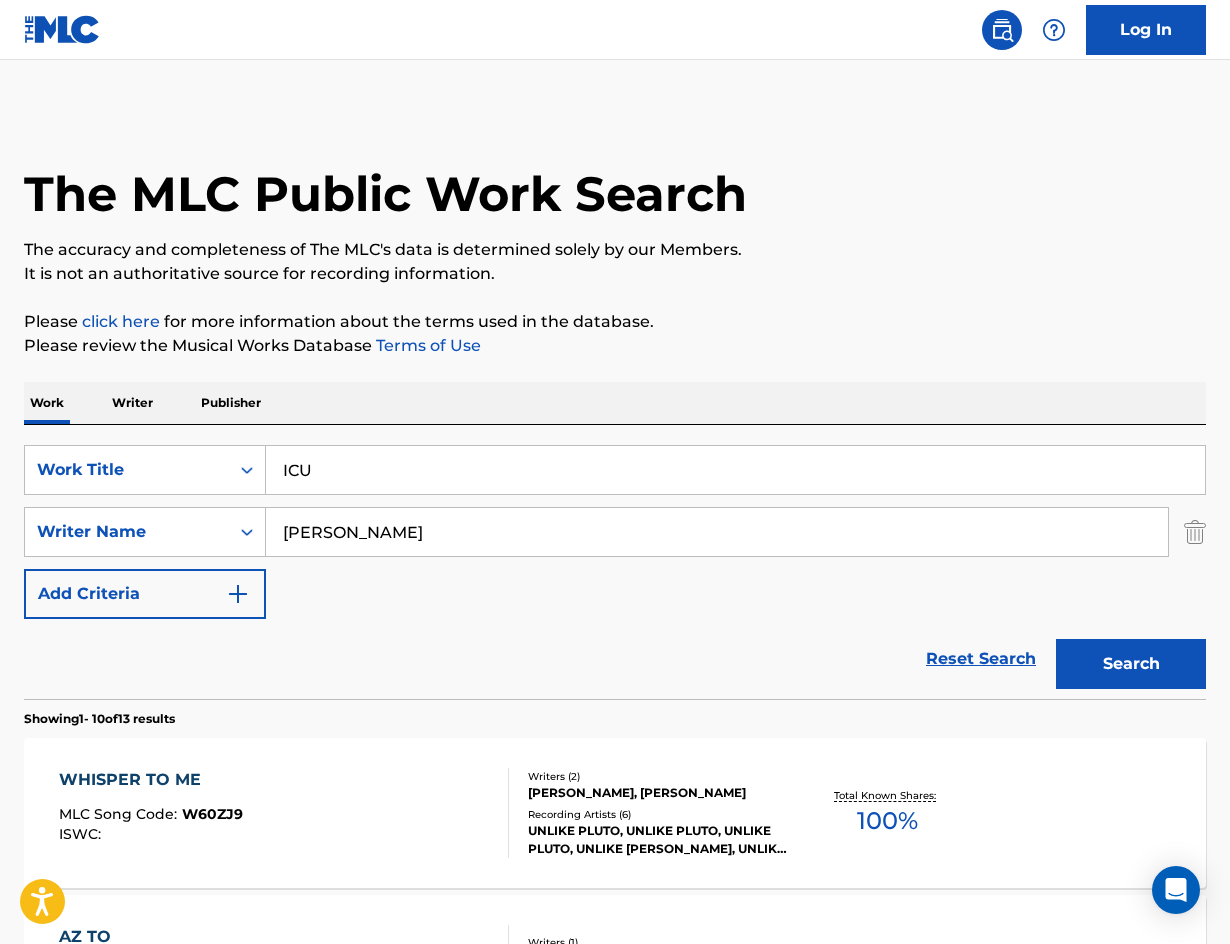 paste on "[PERSON_NAME]" 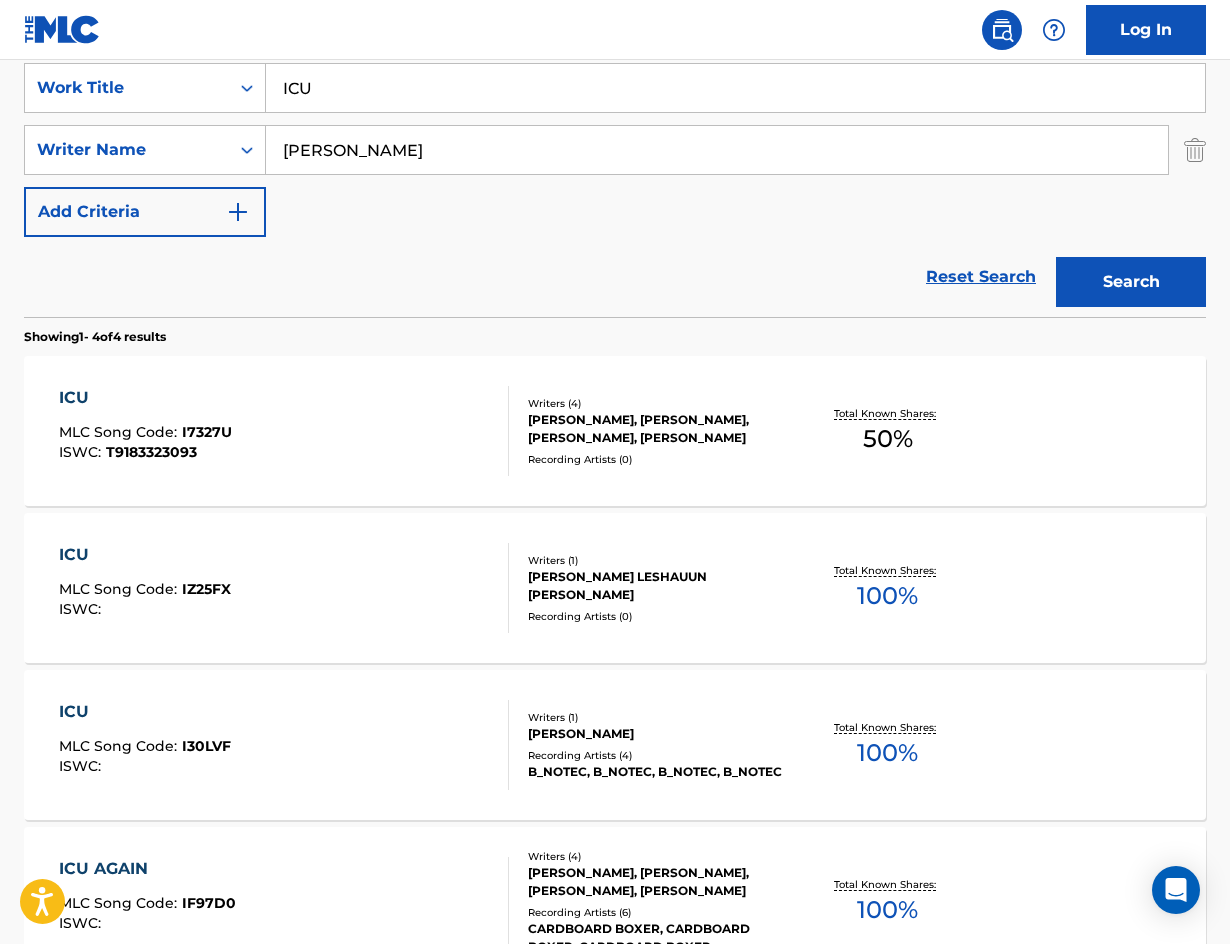 scroll, scrollTop: 400, scrollLeft: 0, axis: vertical 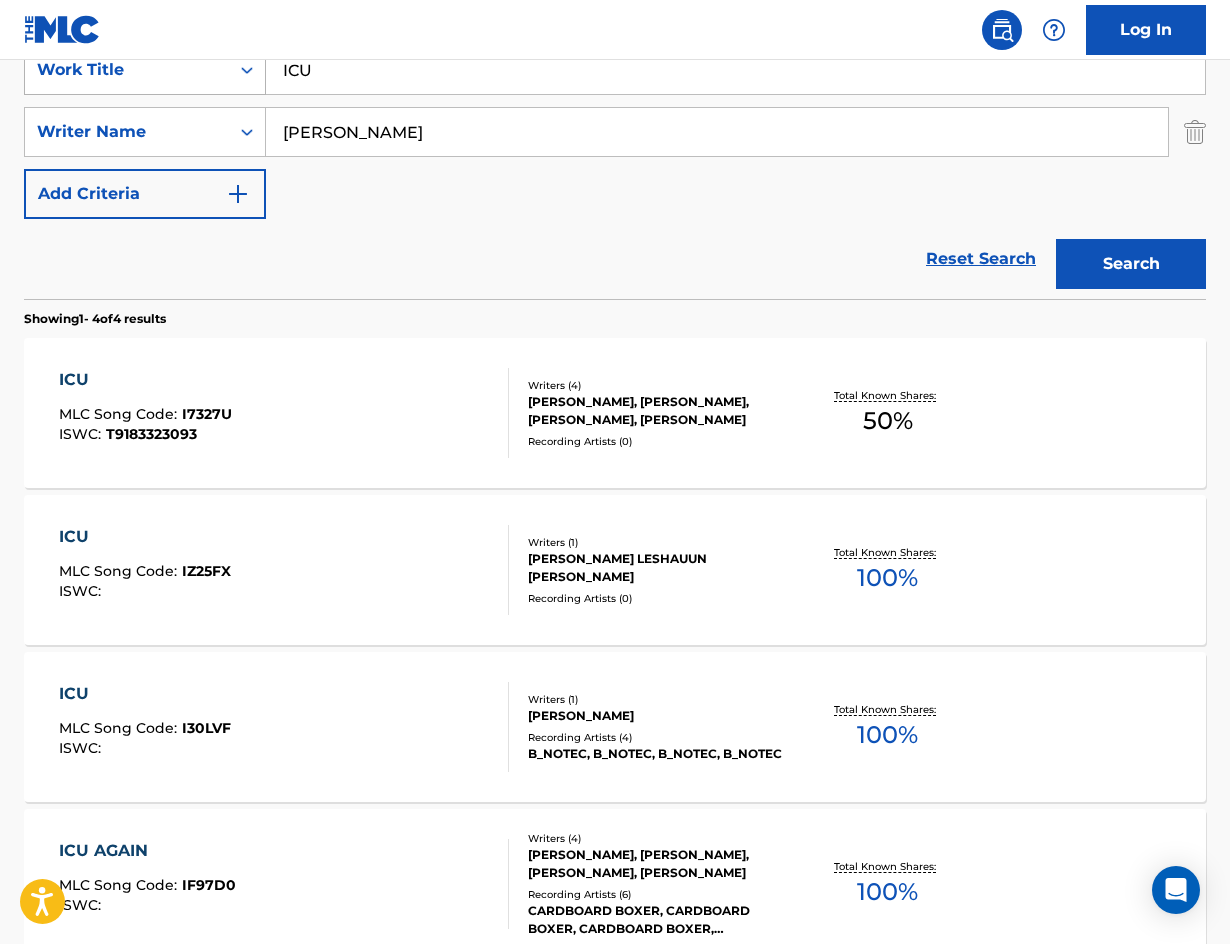 paste on "EXPRESSIONS" 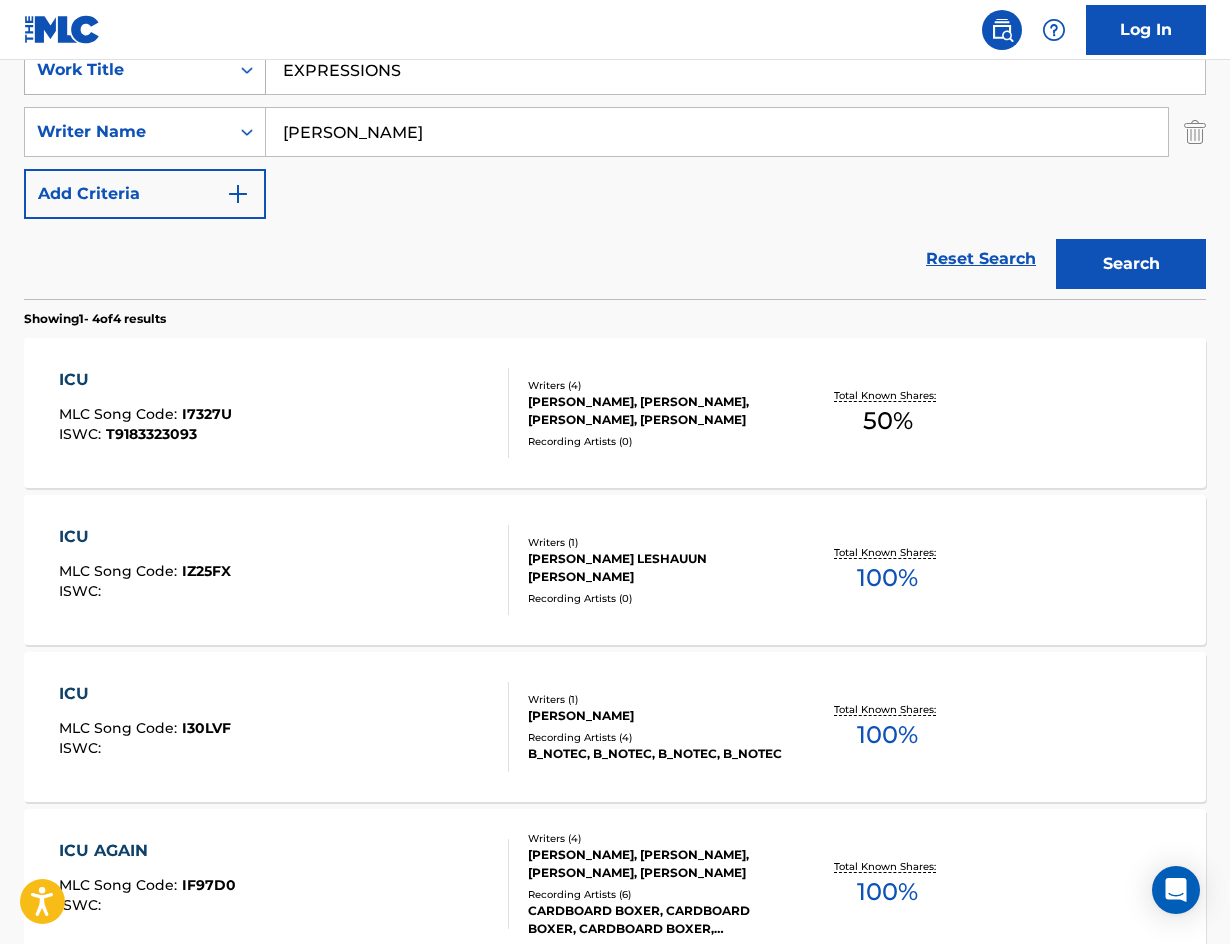 drag, startPoint x: 354, startPoint y: 79, endPoint x: 242, endPoint y: 63, distance: 113.137085 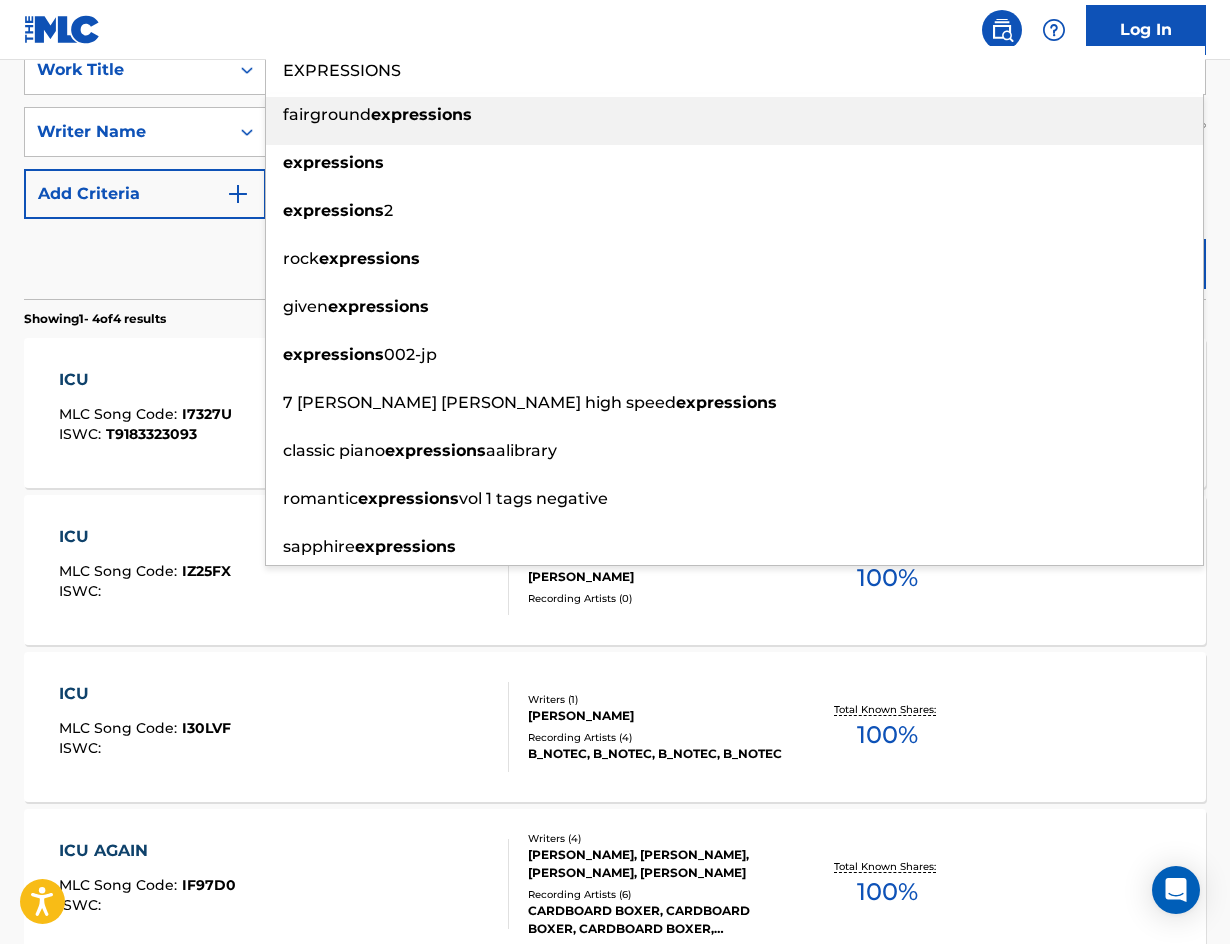 type on "EXPRESSIONS" 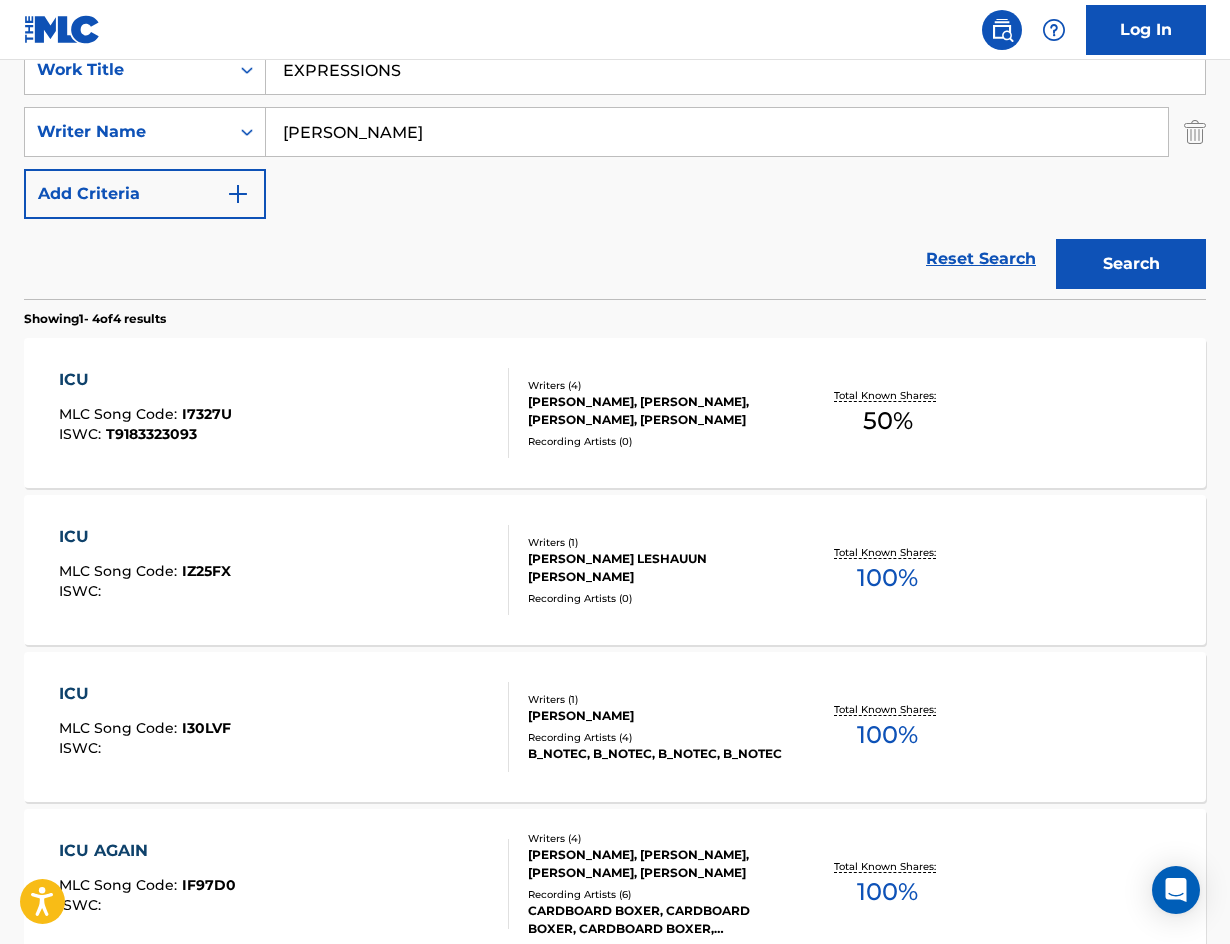 drag, startPoint x: 186, startPoint y: 253, endPoint x: 355, endPoint y: 183, distance: 182.92348 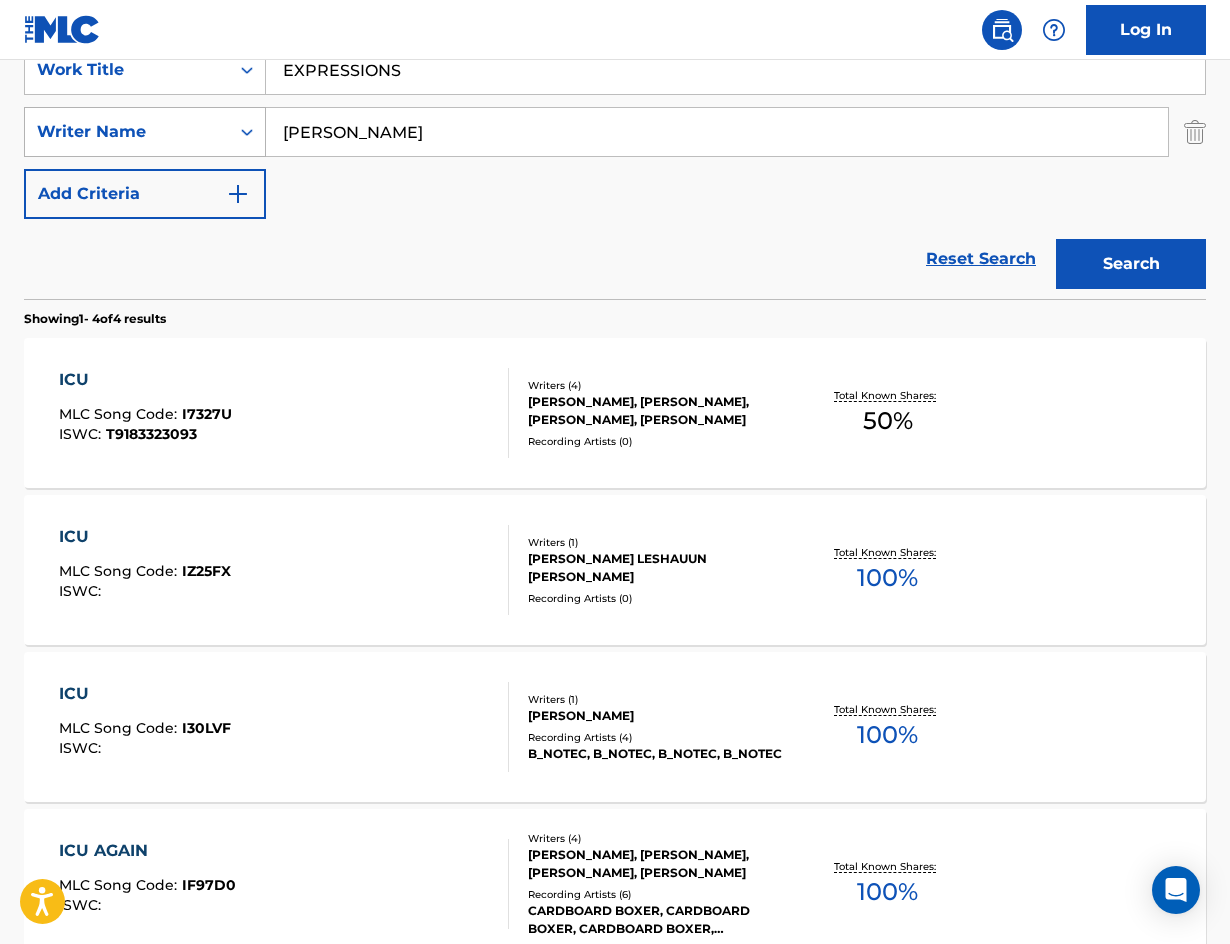 click on "SearchWithCriteria239cfe74-bc79-496f-b9b2-2c24226179e4 Writer Name [PERSON_NAME]" at bounding box center (615, 132) 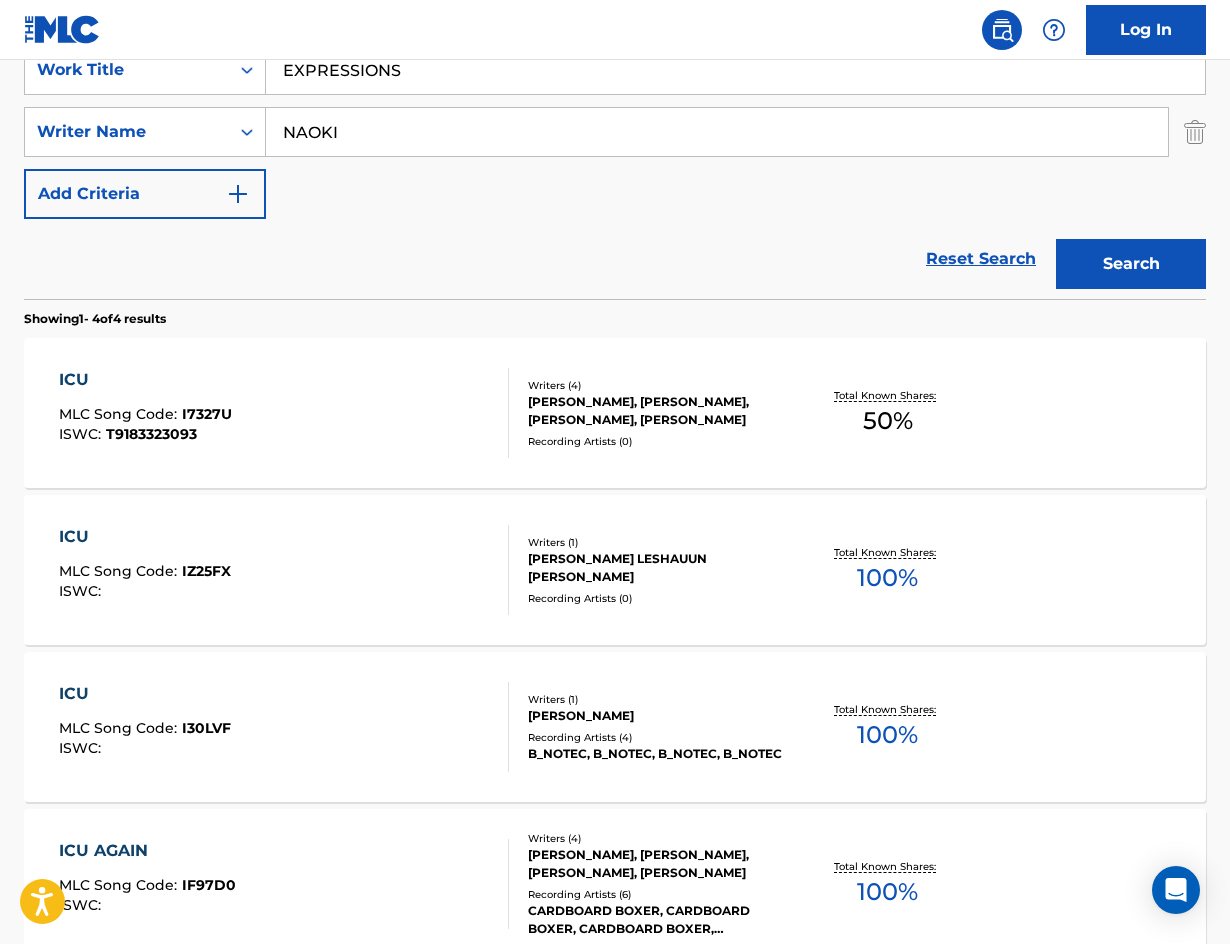 type on "NAOKI" 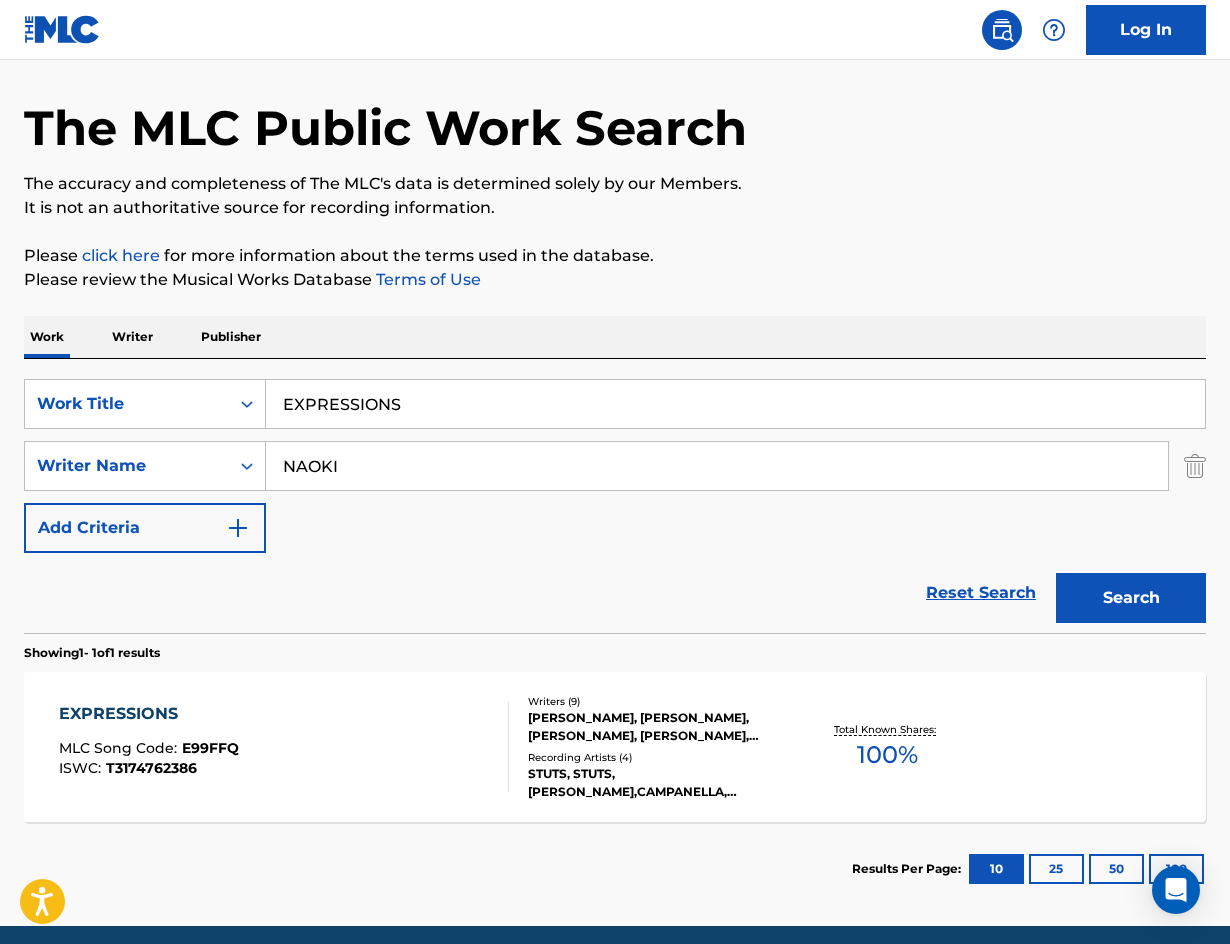 scroll, scrollTop: 144, scrollLeft: 0, axis: vertical 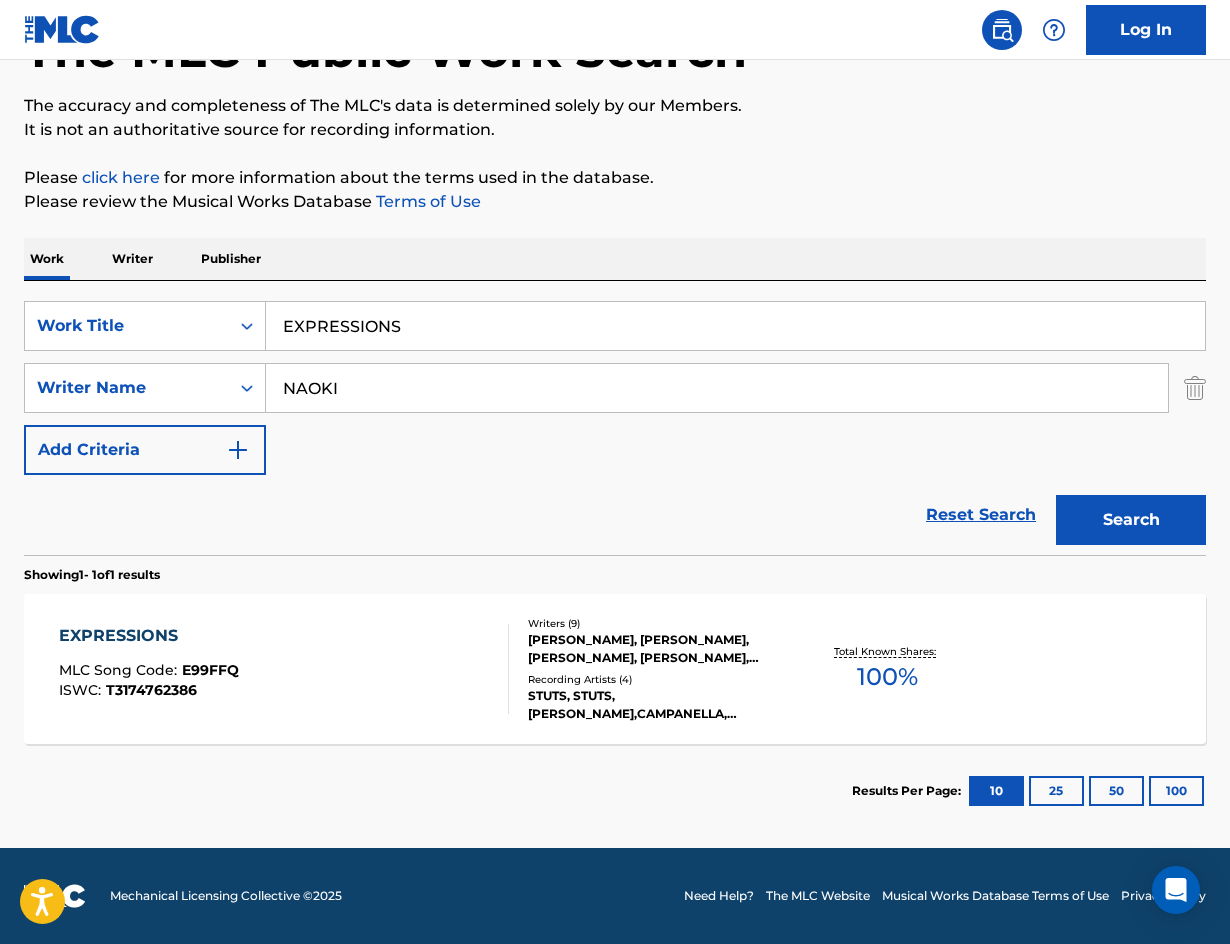 click on "EXPRESSIONS" at bounding box center [149, 636] 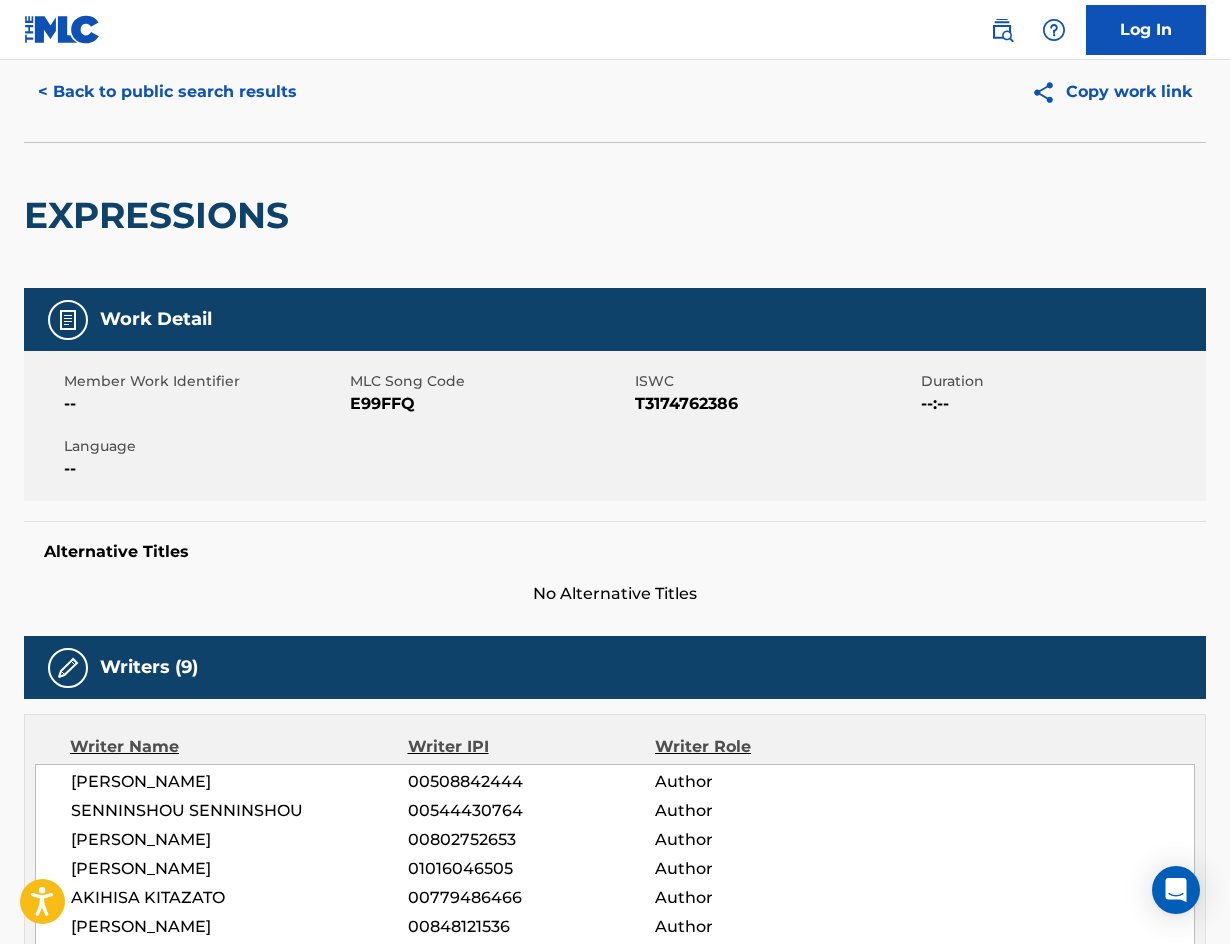 scroll, scrollTop: 200, scrollLeft: 0, axis: vertical 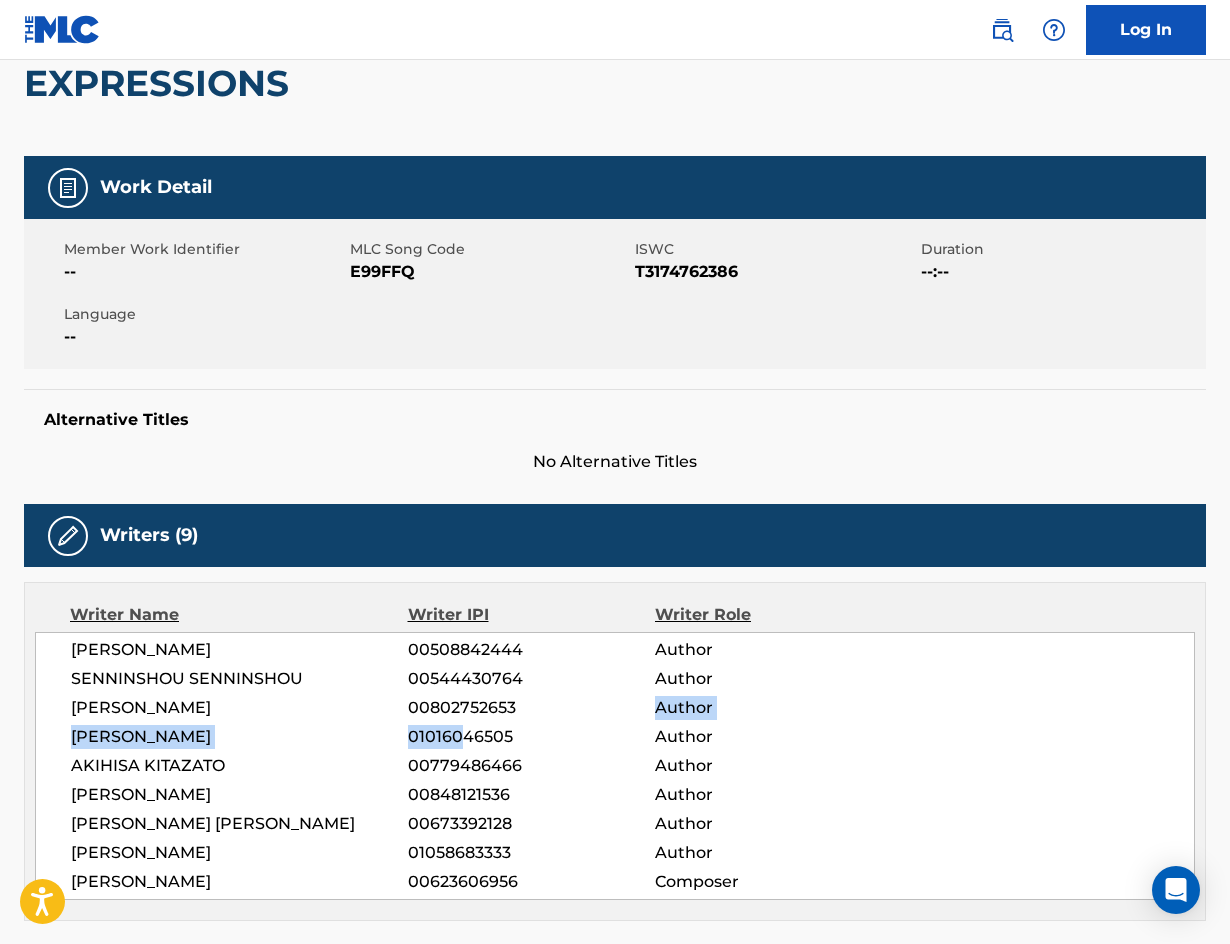 drag, startPoint x: 497, startPoint y: 726, endPoint x: 554, endPoint y: 716, distance: 57.870544 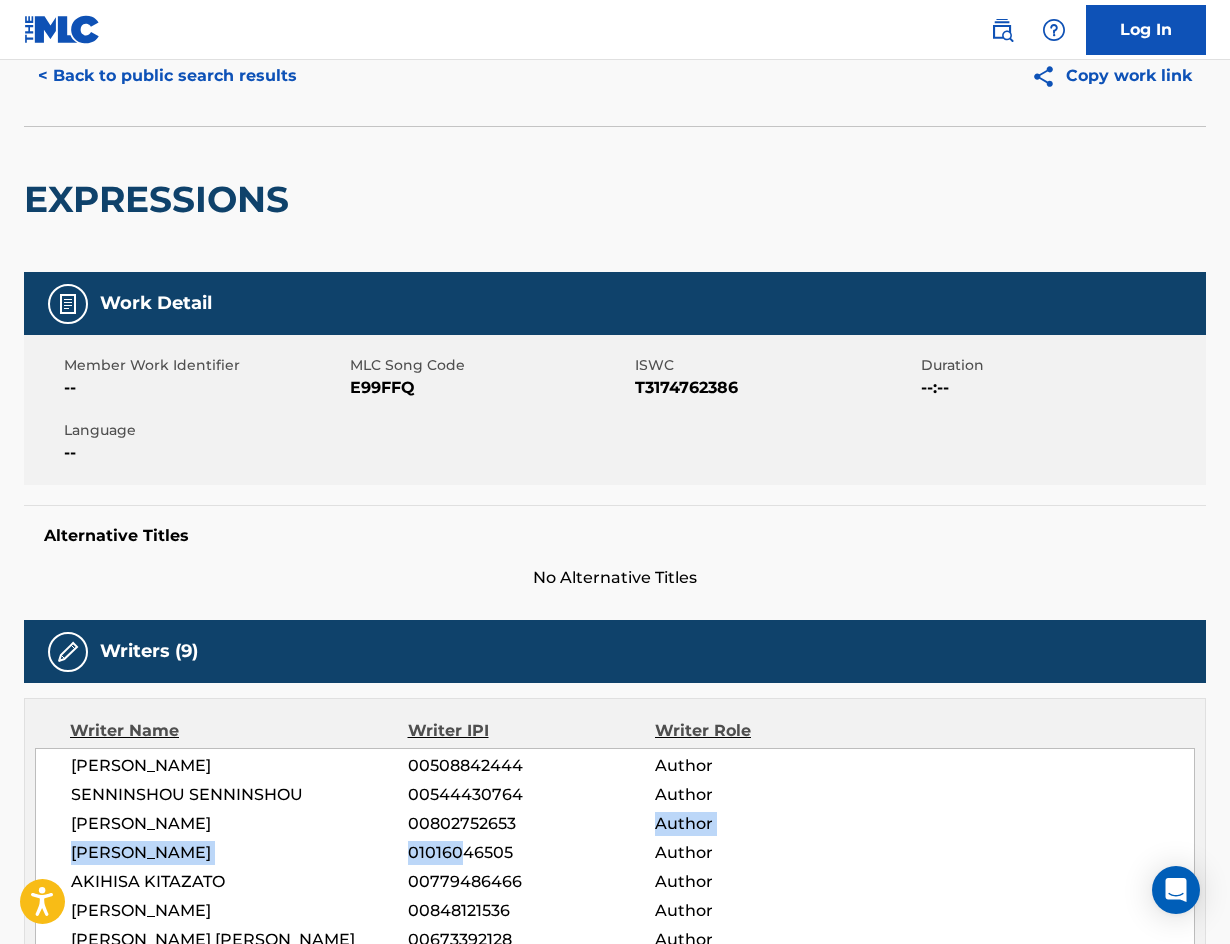 scroll, scrollTop: 0, scrollLeft: 0, axis: both 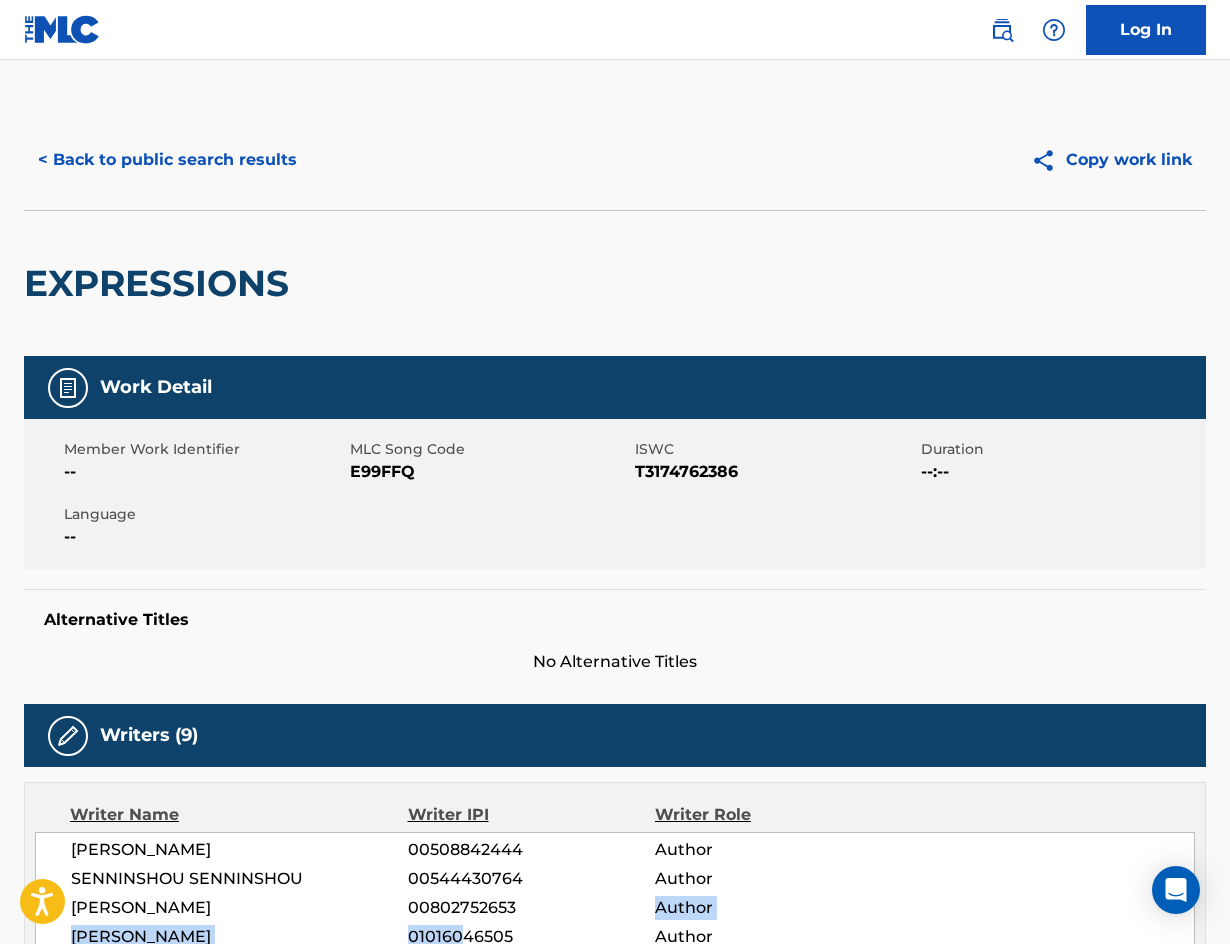 click on "< Back to public search results" at bounding box center (167, 160) 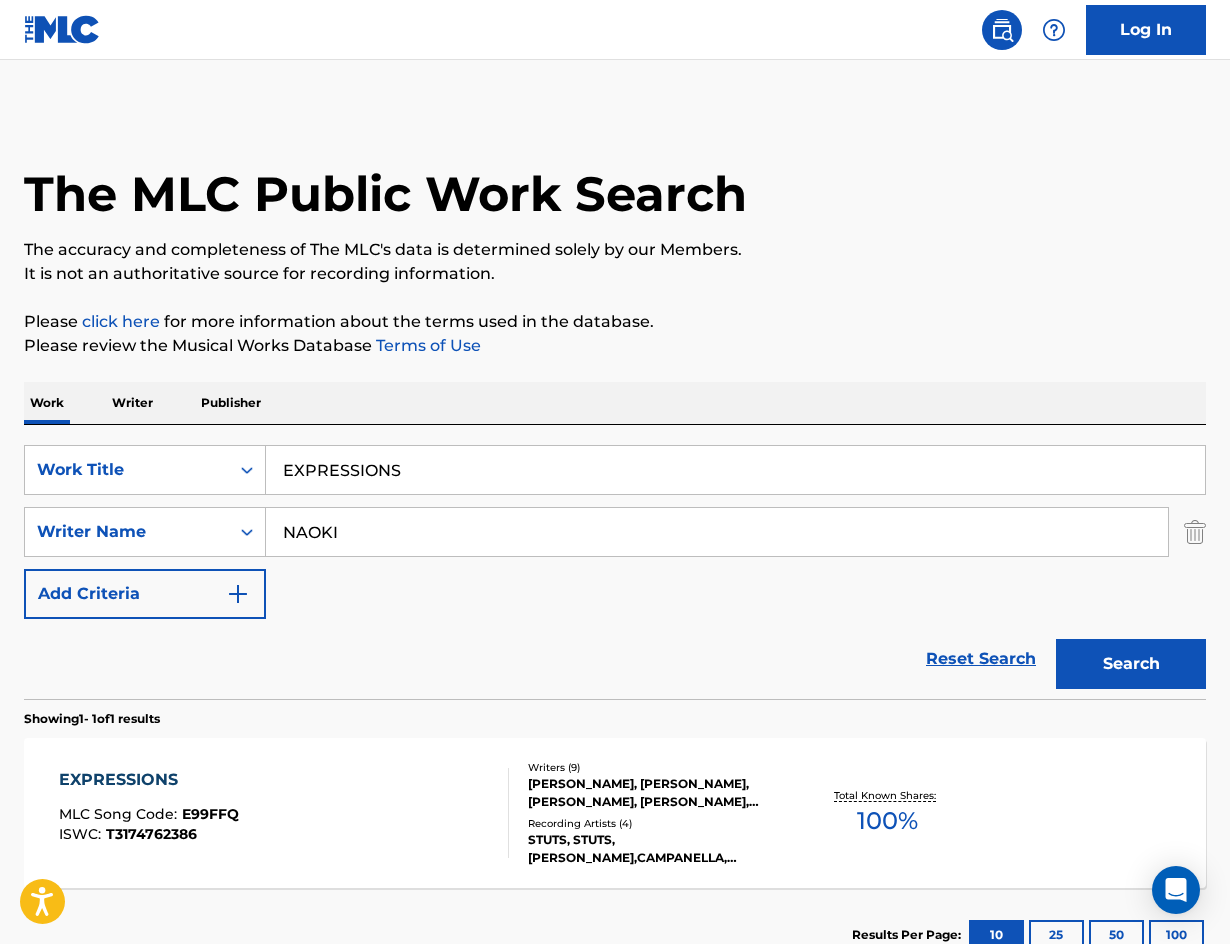 scroll, scrollTop: 30, scrollLeft: 0, axis: vertical 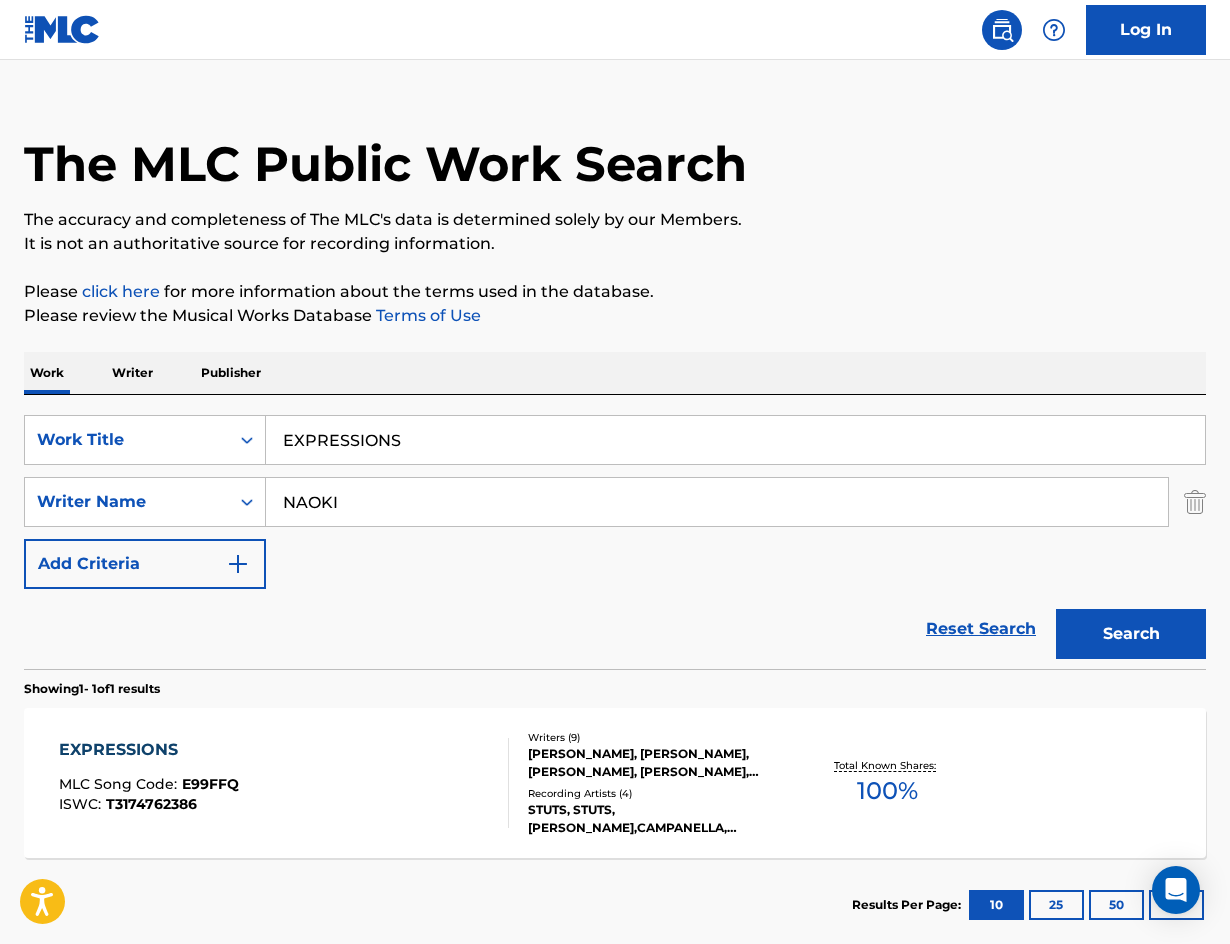 paste on "HARAJUKU RIKKYOU" 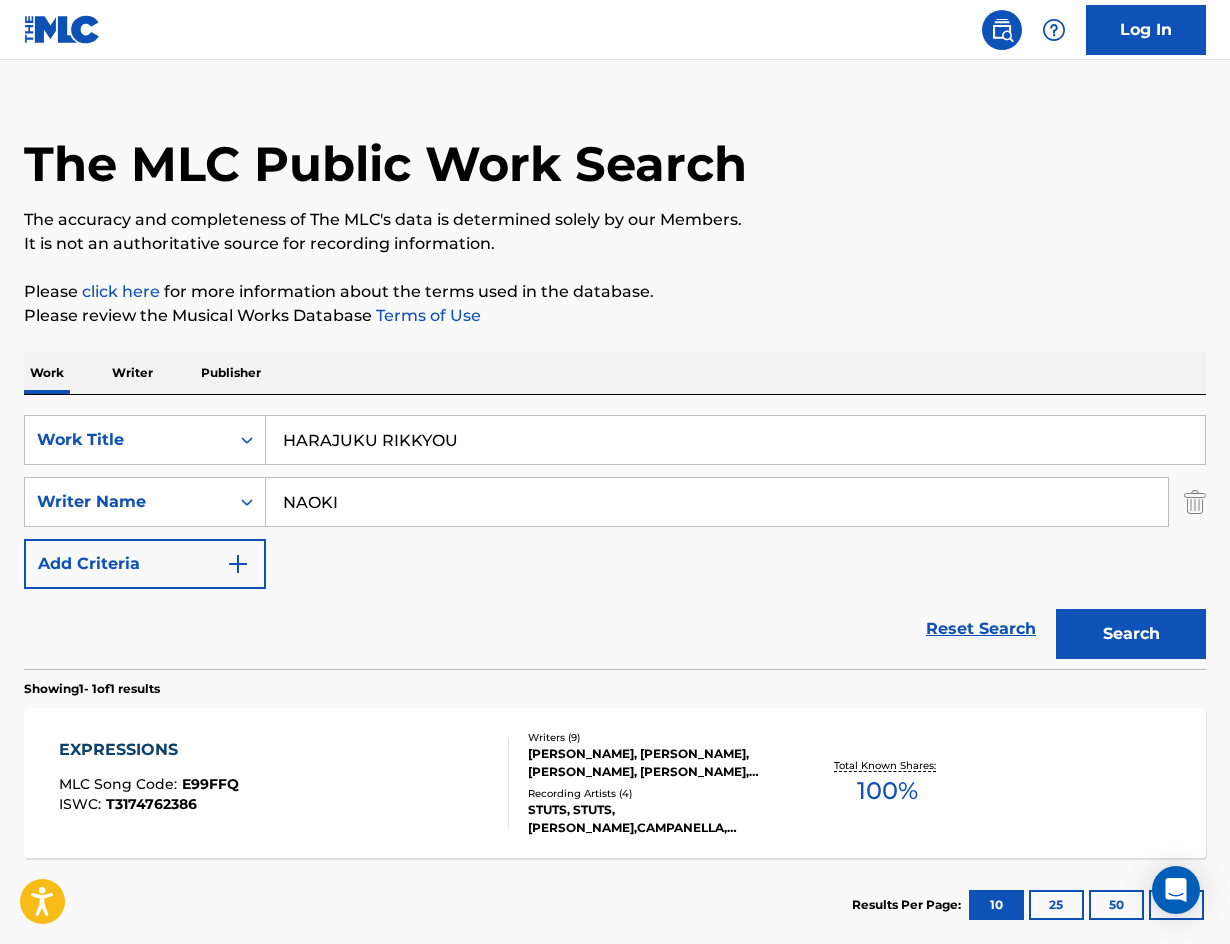 drag, startPoint x: 423, startPoint y: 434, endPoint x: 52, endPoint y: 404, distance: 372.21097 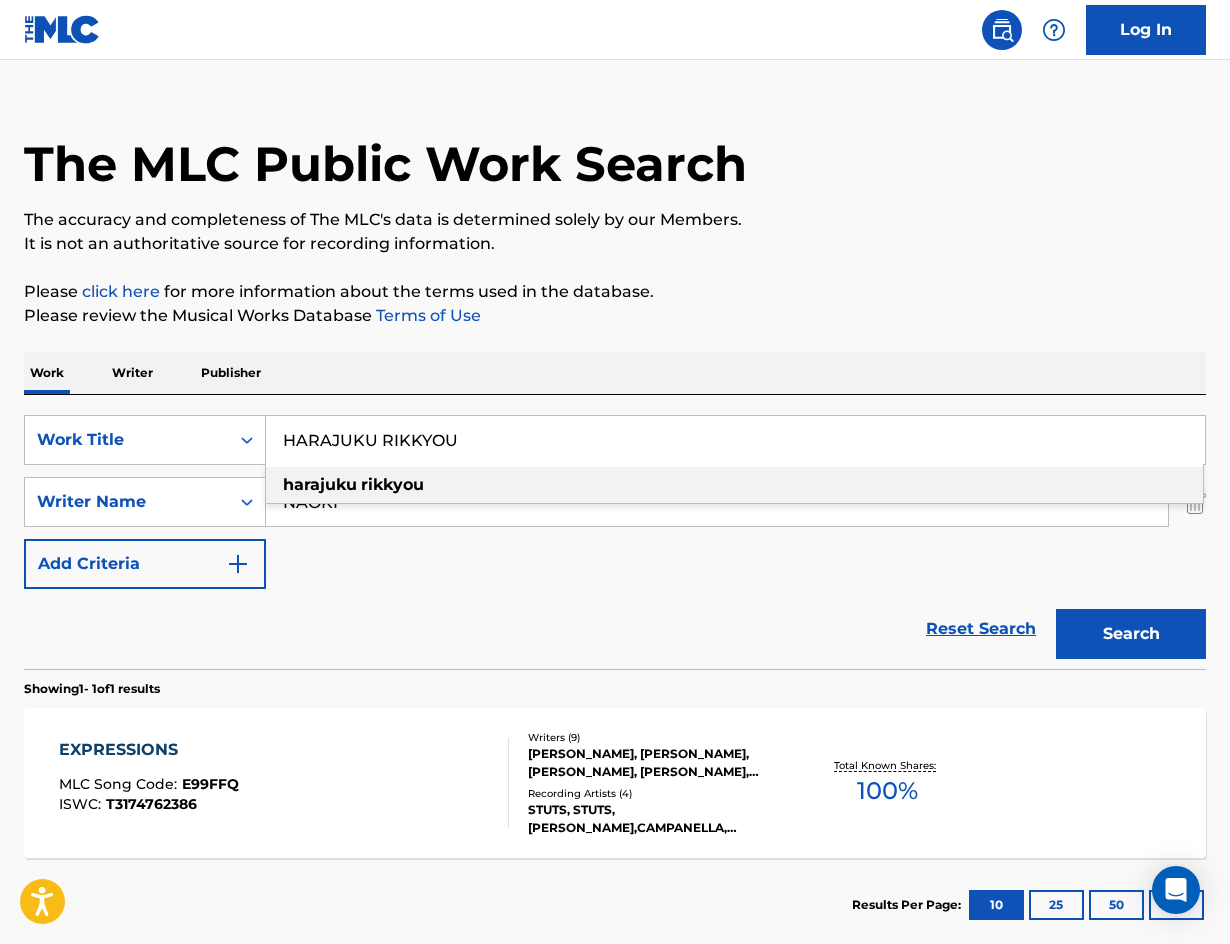 type on "HARAJUKU RIKKYOU" 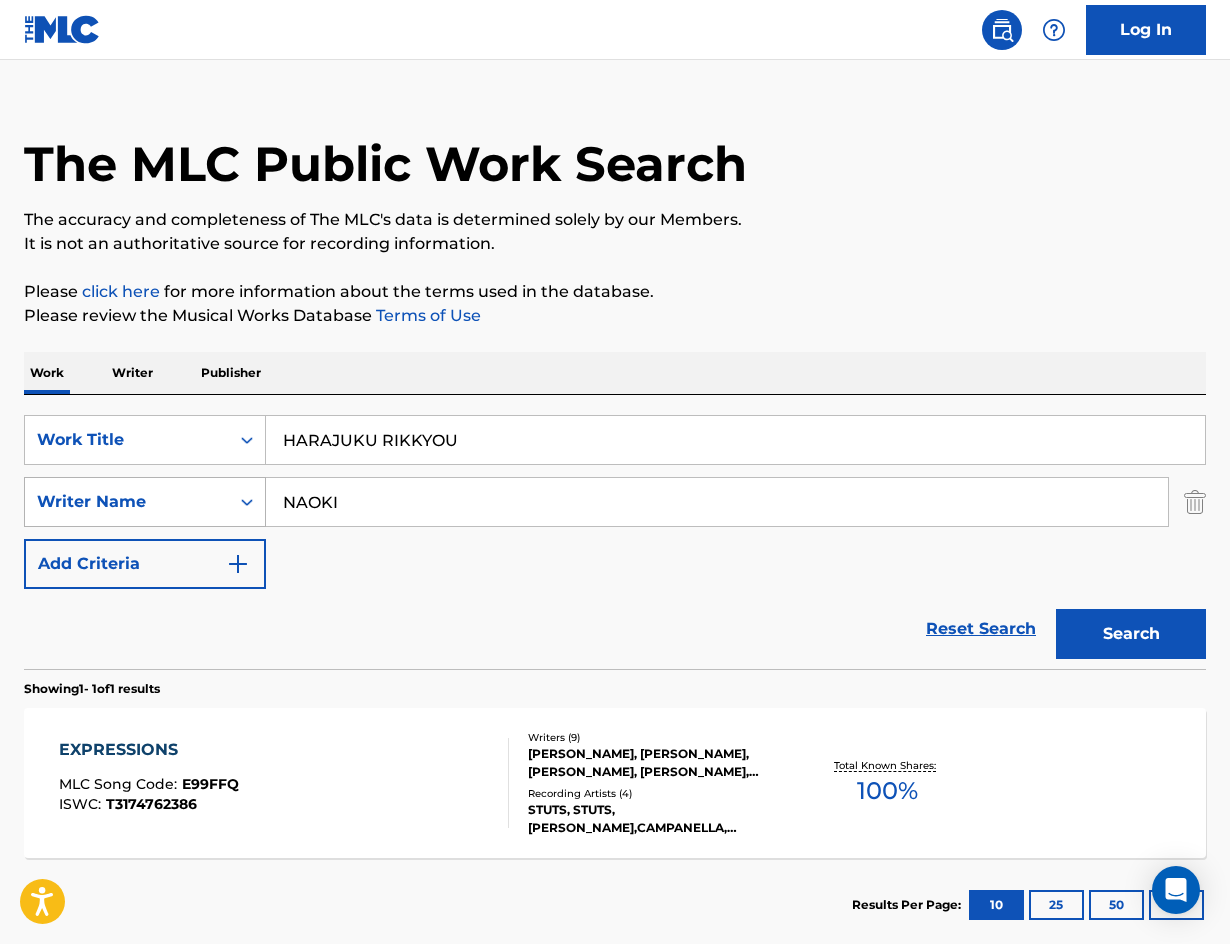 drag, startPoint x: 469, startPoint y: 518, endPoint x: 215, endPoint y: 504, distance: 254.38553 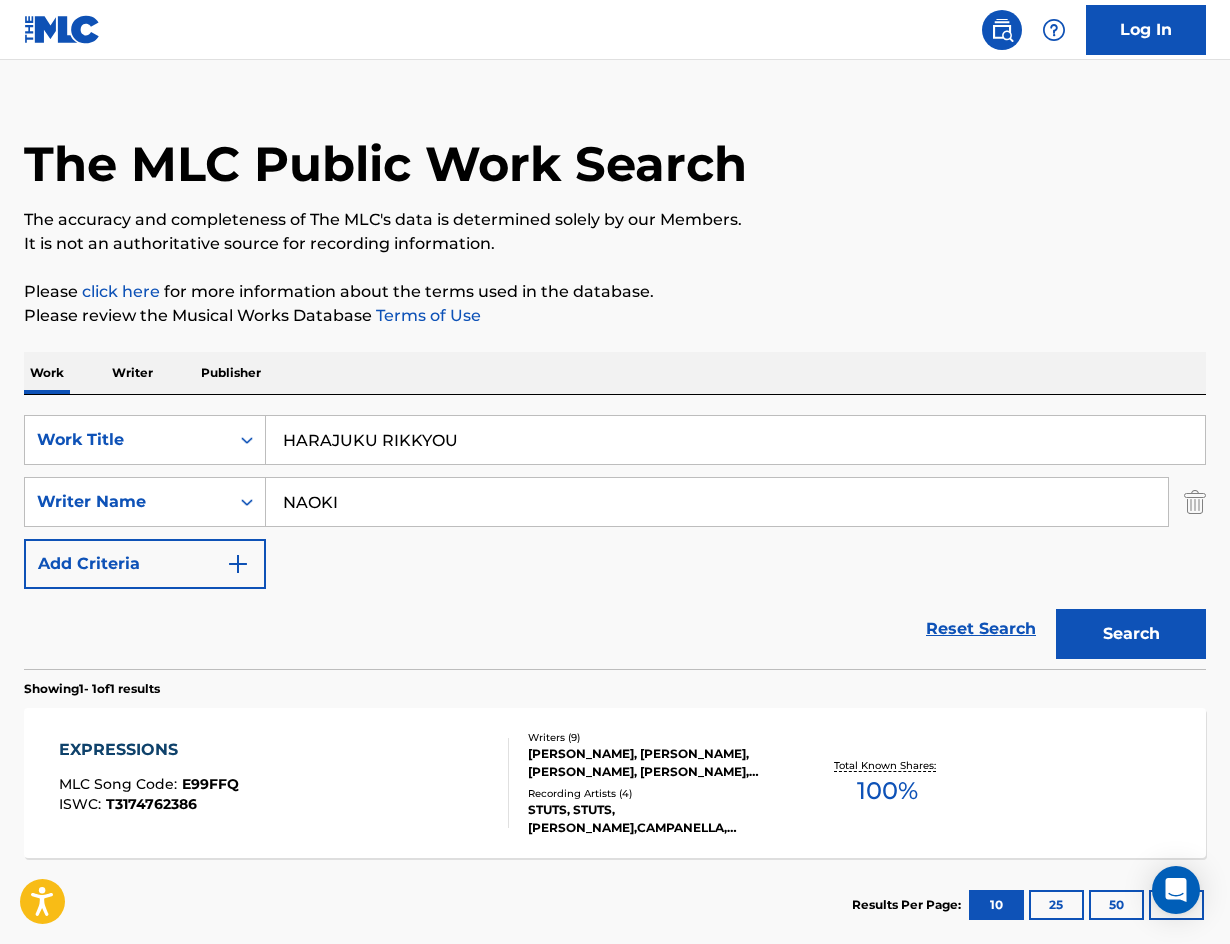 paste on "THE LAIZA" 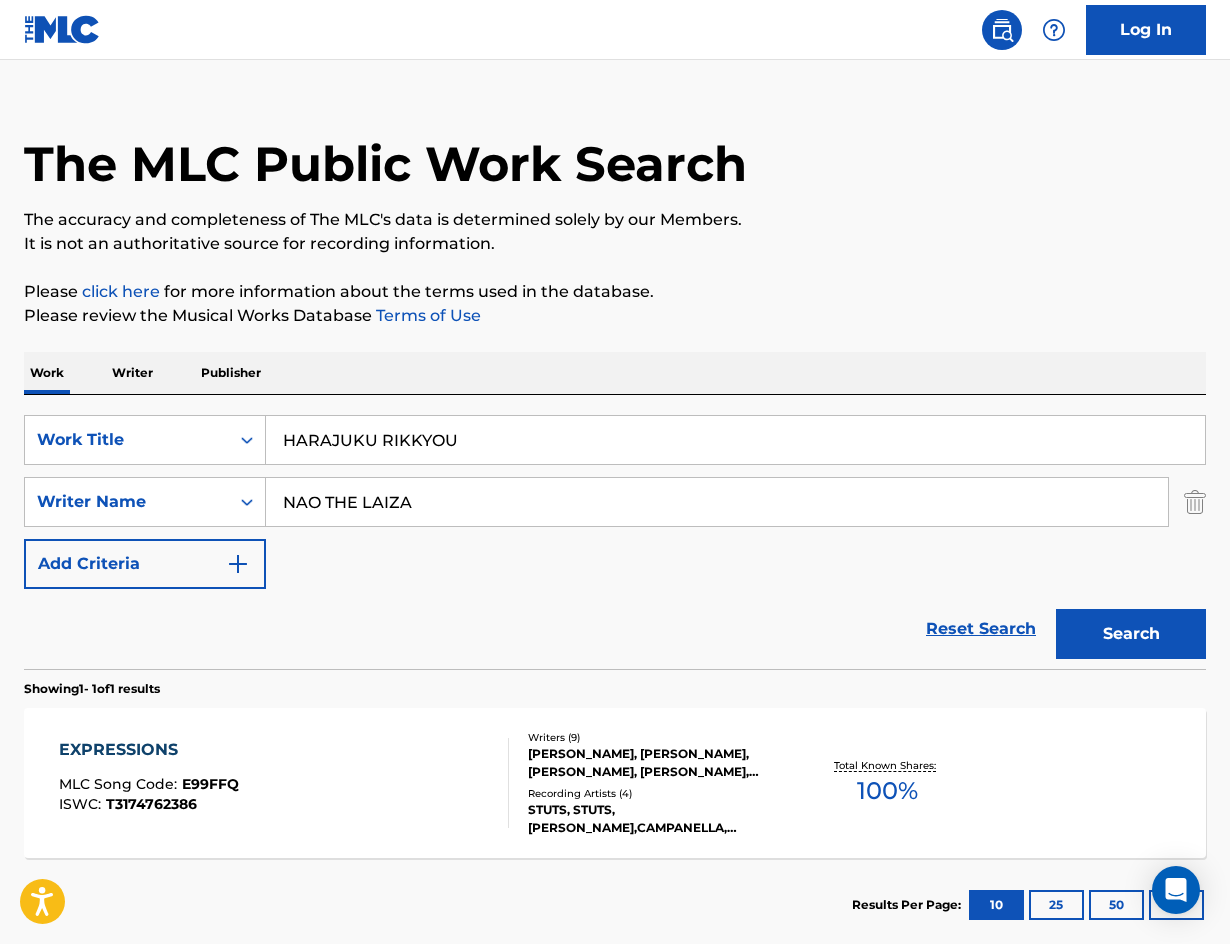 type on "NAO THE LAIZA" 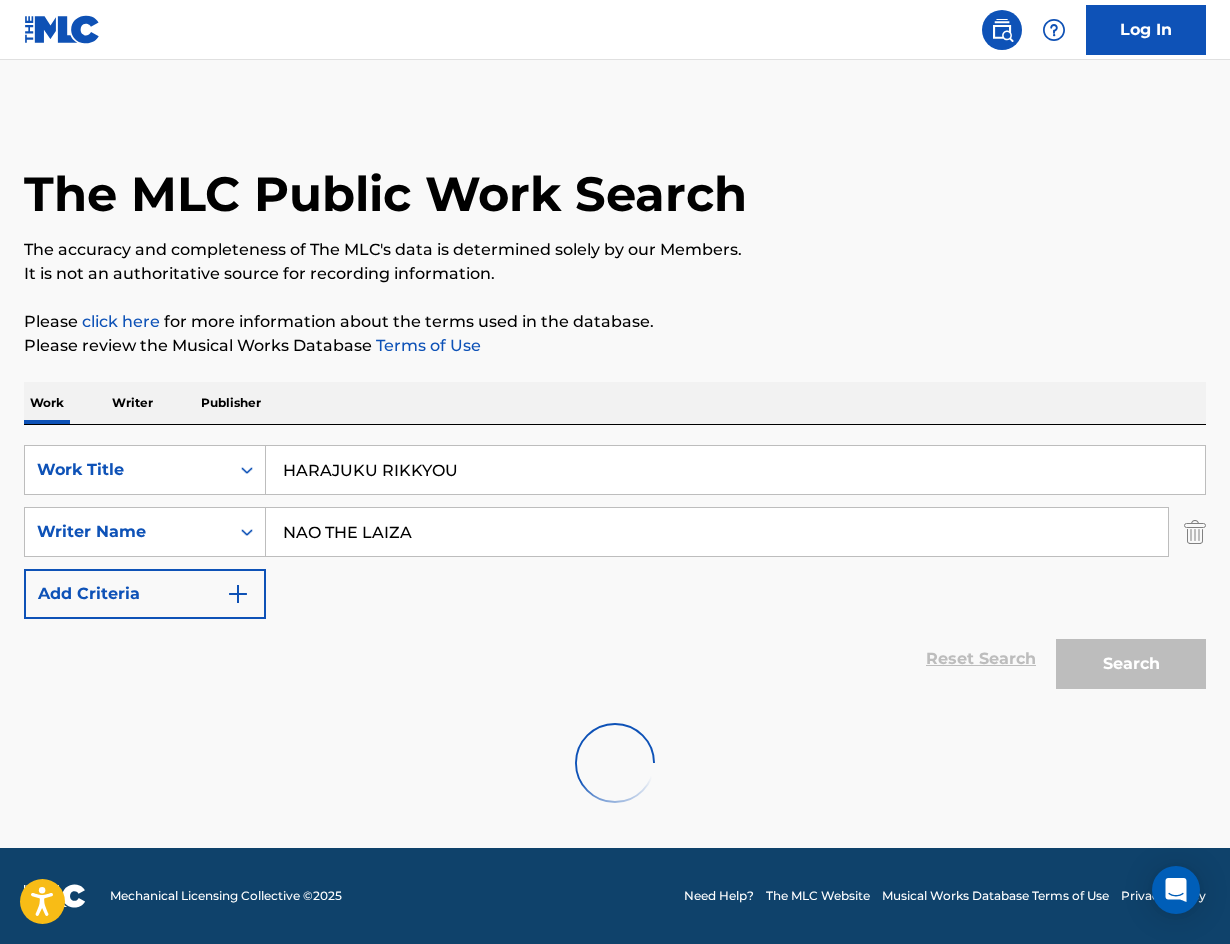 scroll, scrollTop: 0, scrollLeft: 0, axis: both 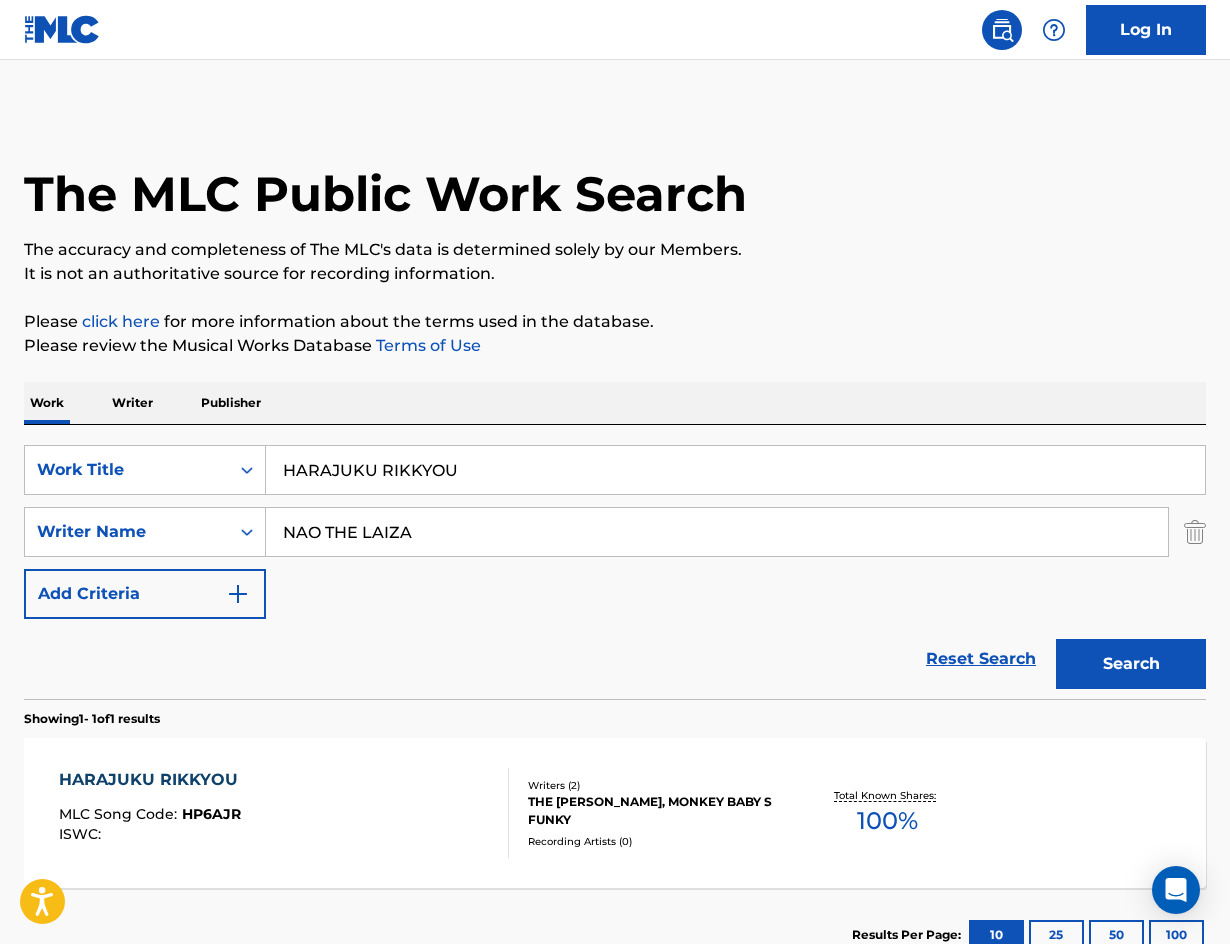 drag, startPoint x: 495, startPoint y: 473, endPoint x: 176, endPoint y: 412, distance: 324.77994 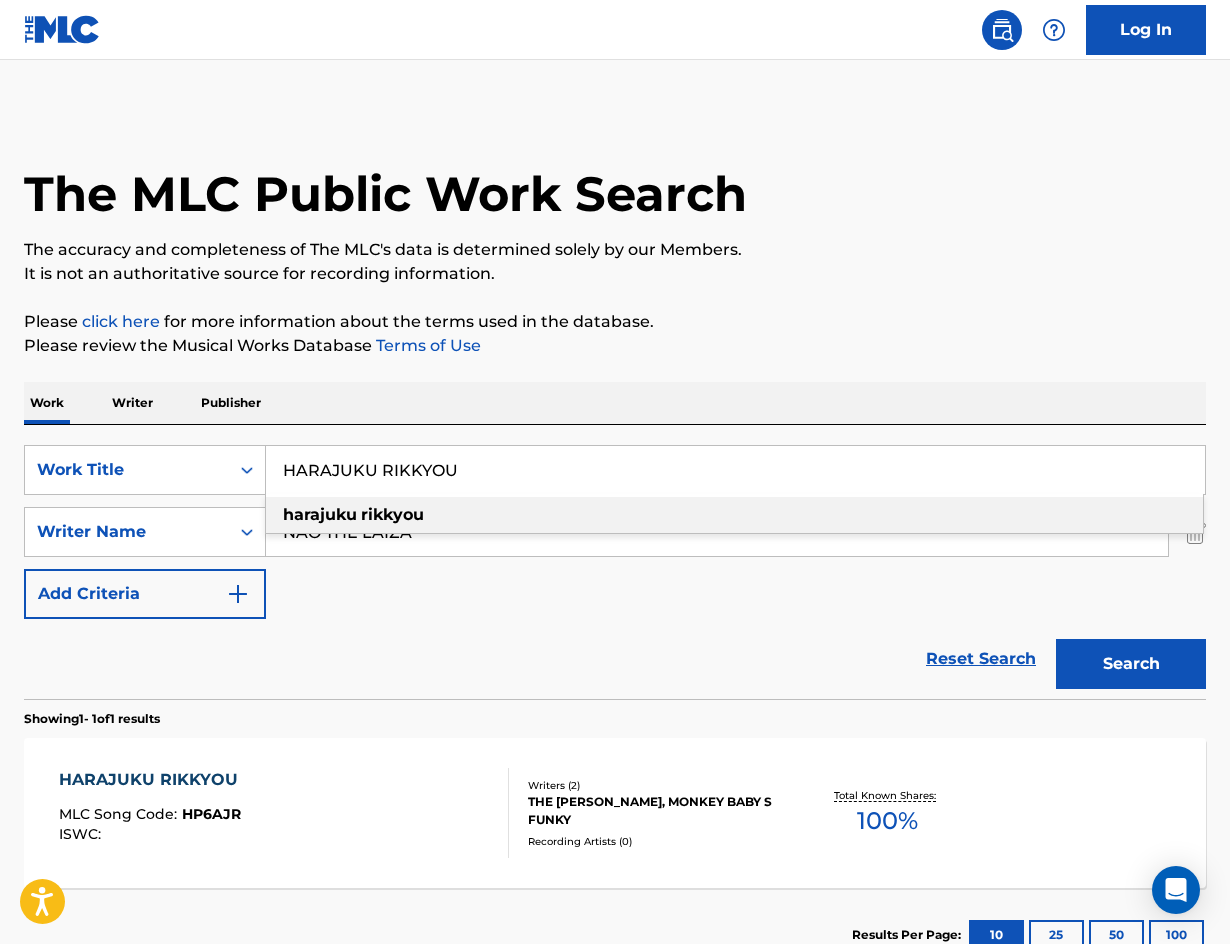 paste on "TAIKIBANSEI" 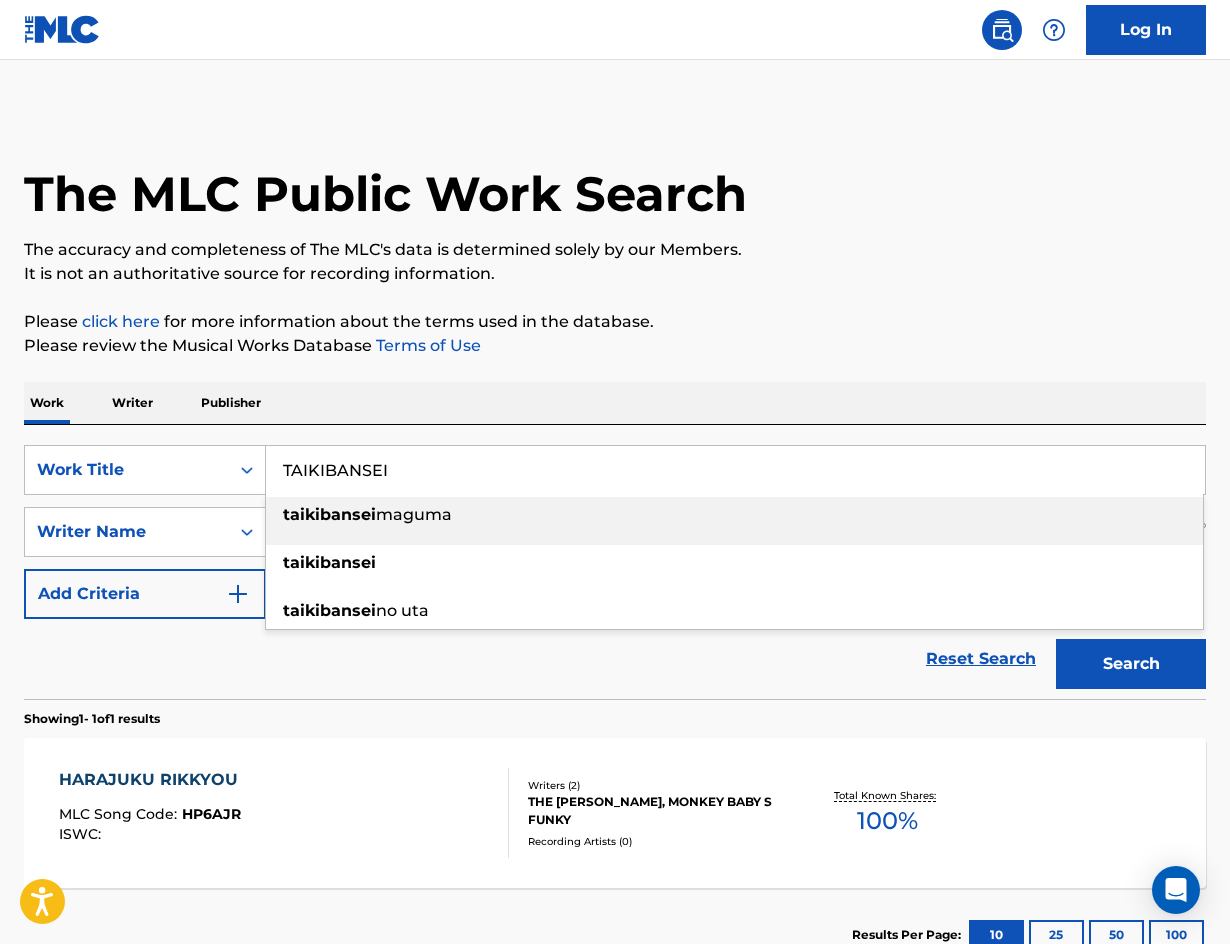 type on "TAIKIBANSEI" 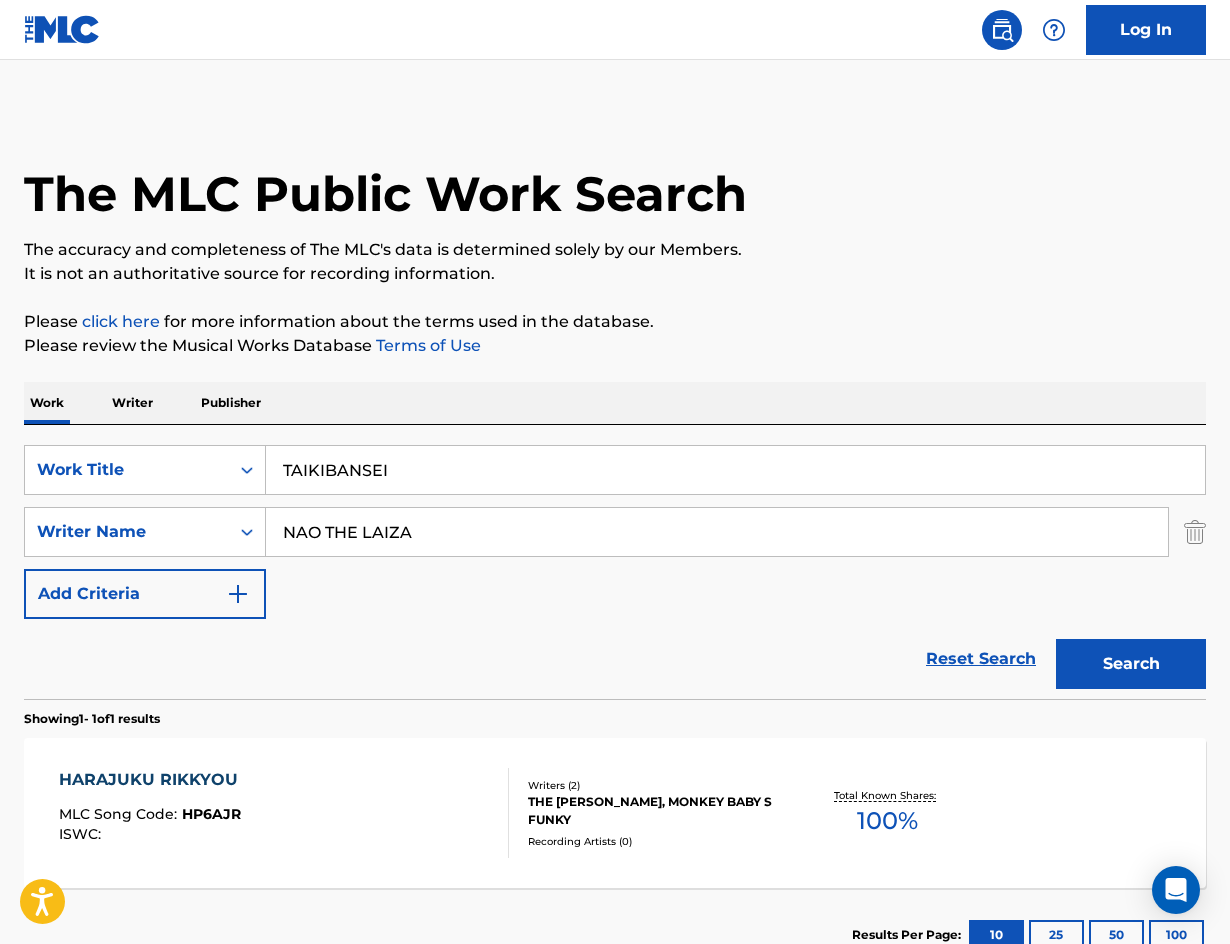 drag, startPoint x: 700, startPoint y: 339, endPoint x: 519, endPoint y: 549, distance: 277.23816 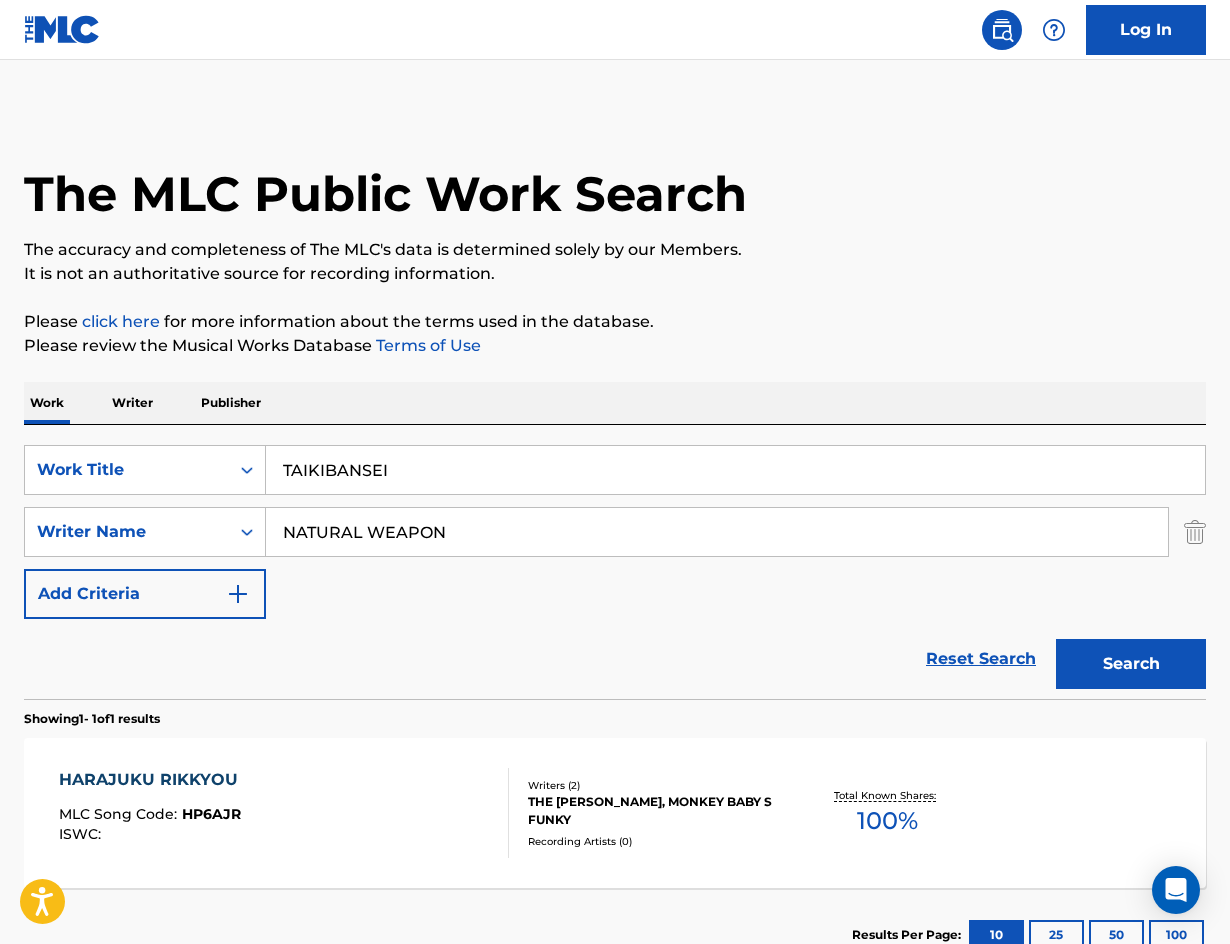 type on "NATURAL WEAPON" 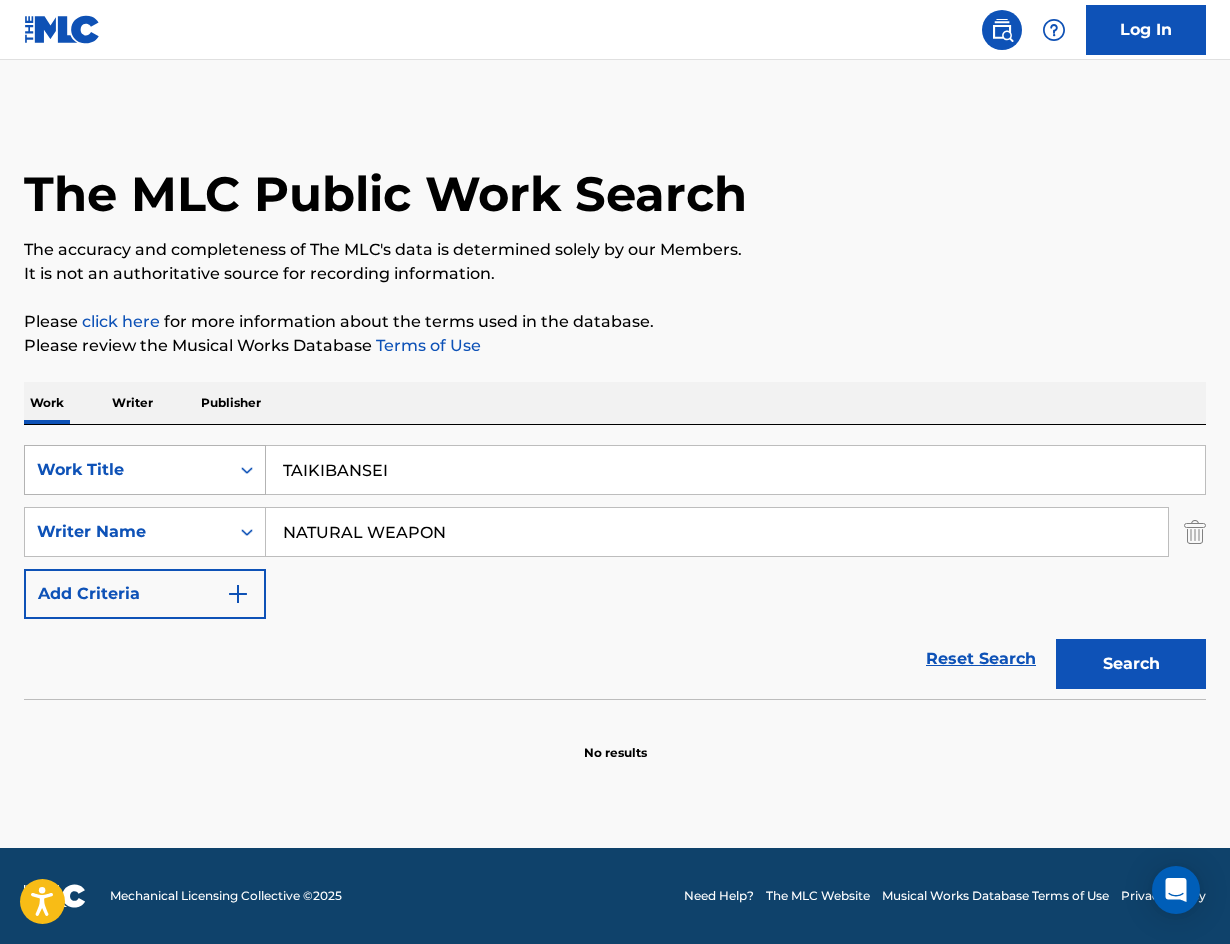 drag, startPoint x: 431, startPoint y: 482, endPoint x: 156, endPoint y: 455, distance: 276.32227 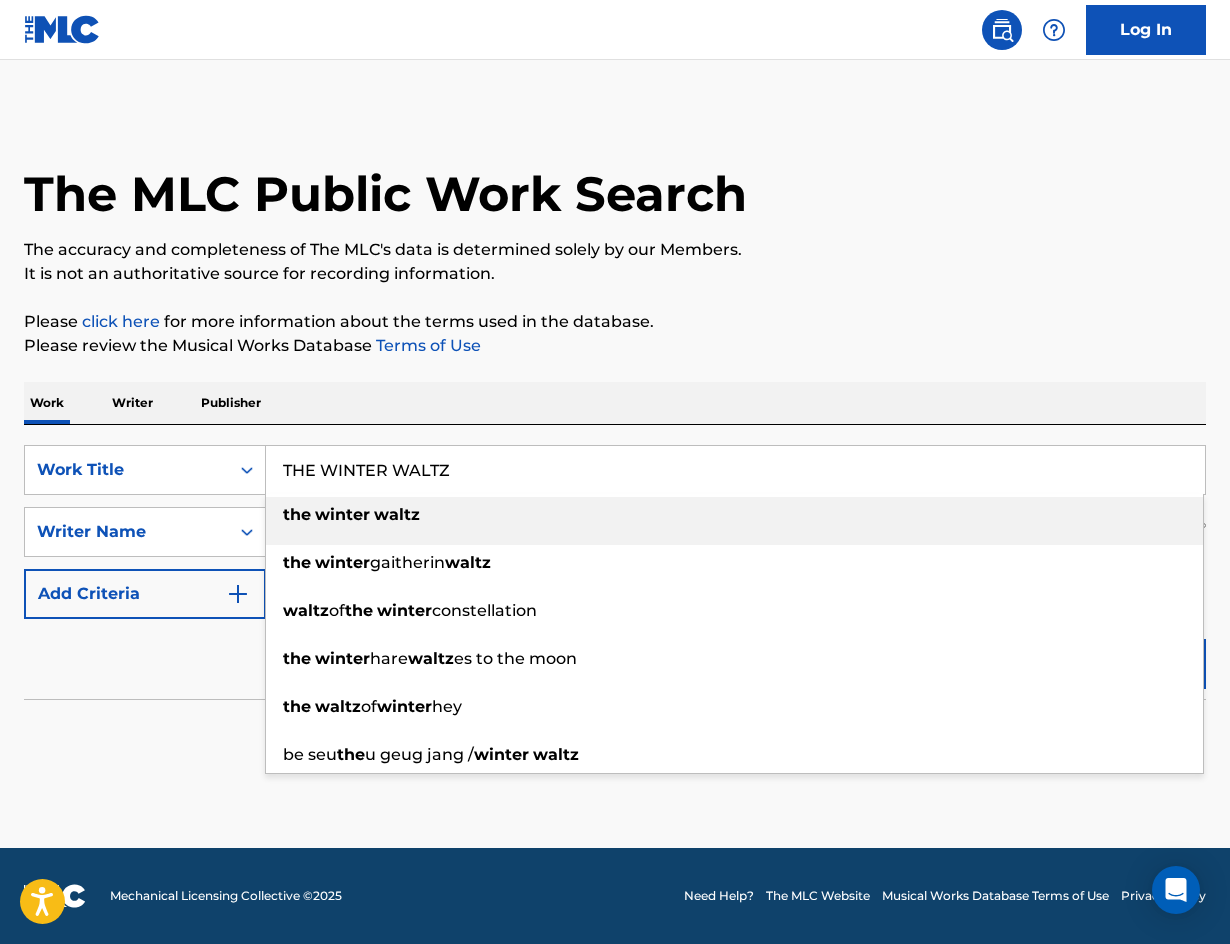 type on "THE WINTER WALTZ" 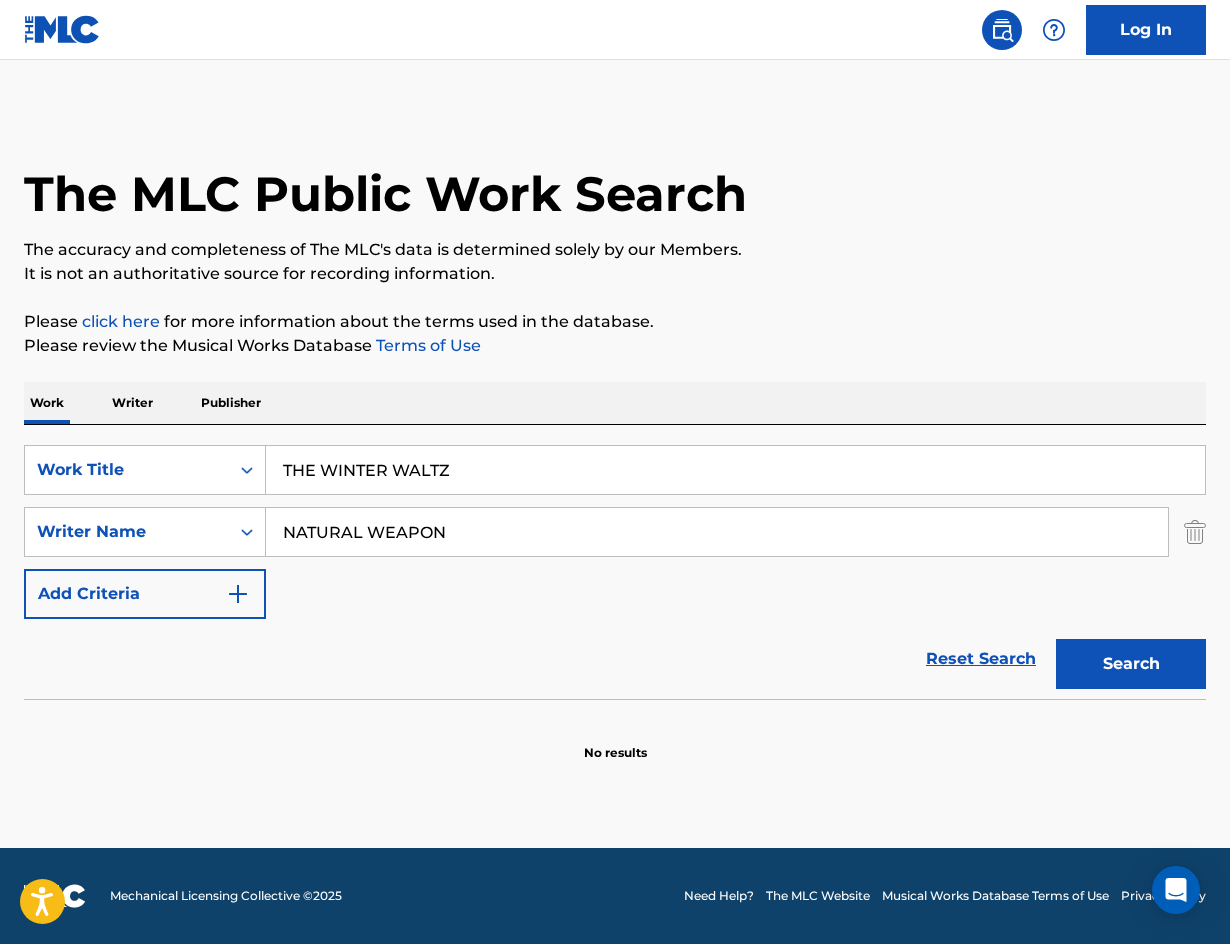 click on "Work Writer Publisher" at bounding box center (615, 403) 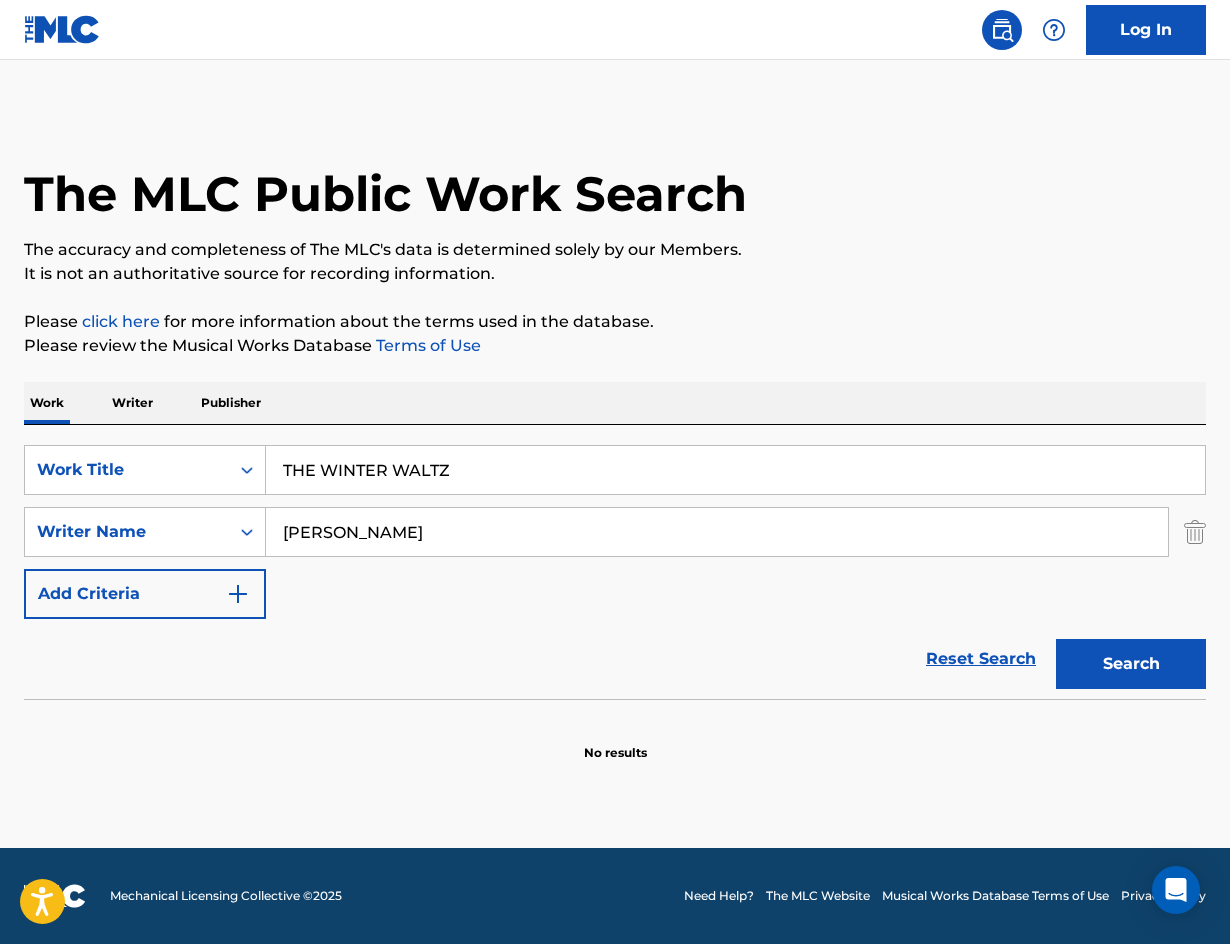 click on "Search" at bounding box center [1131, 664] 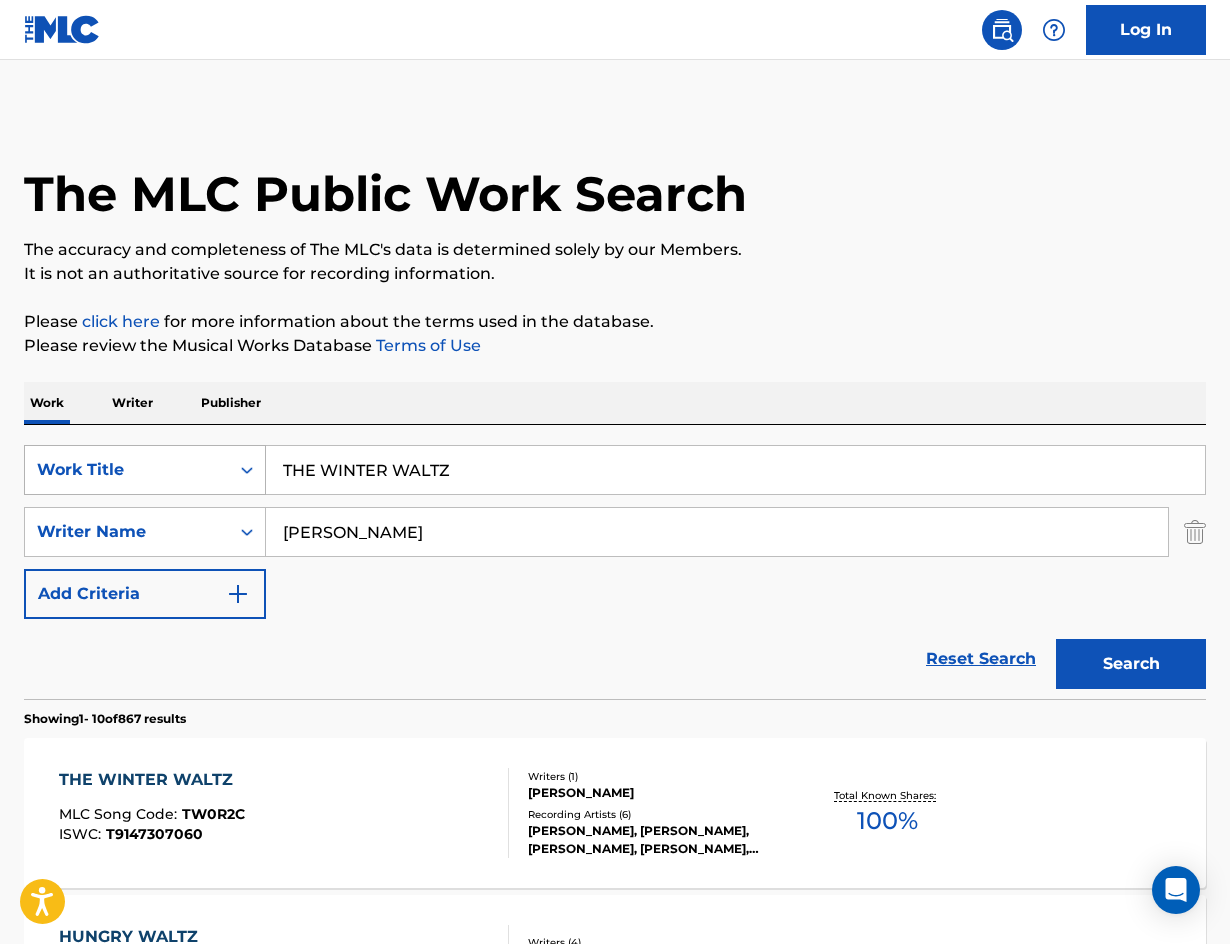 drag, startPoint x: 472, startPoint y: 532, endPoint x: 110, endPoint y: 461, distance: 368.897 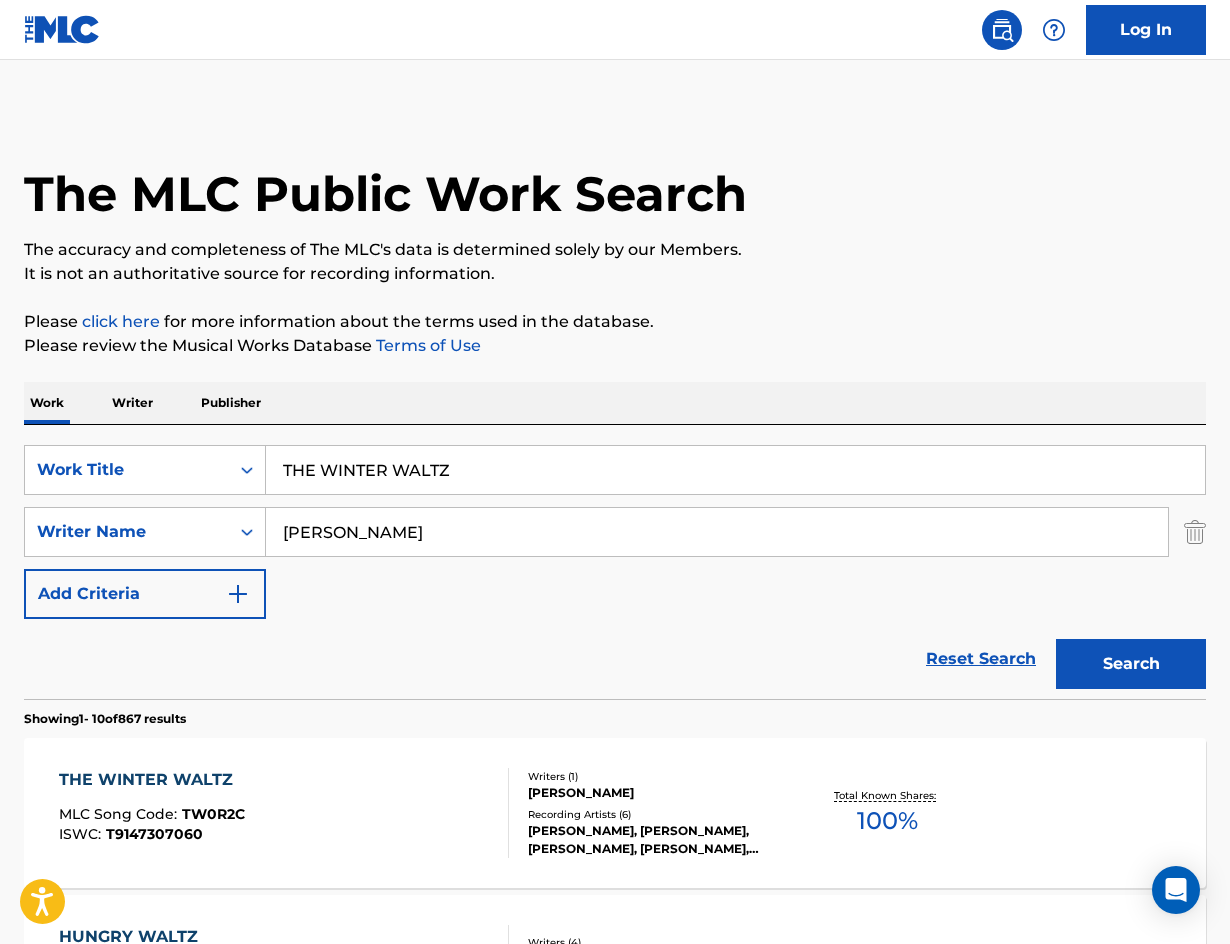 paste on "LSON" 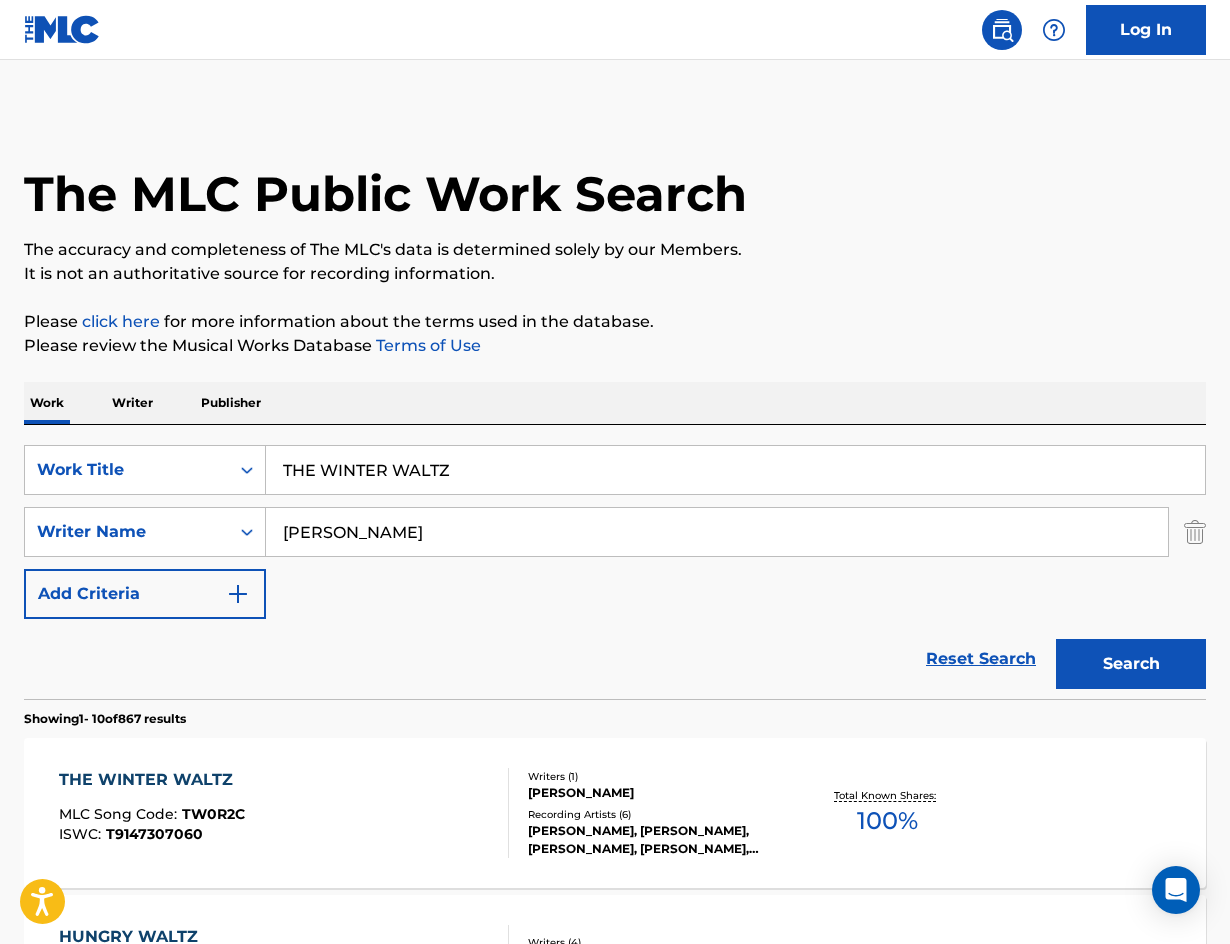 drag, startPoint x: 379, startPoint y: 560, endPoint x: 381, endPoint y: 544, distance: 16.124516 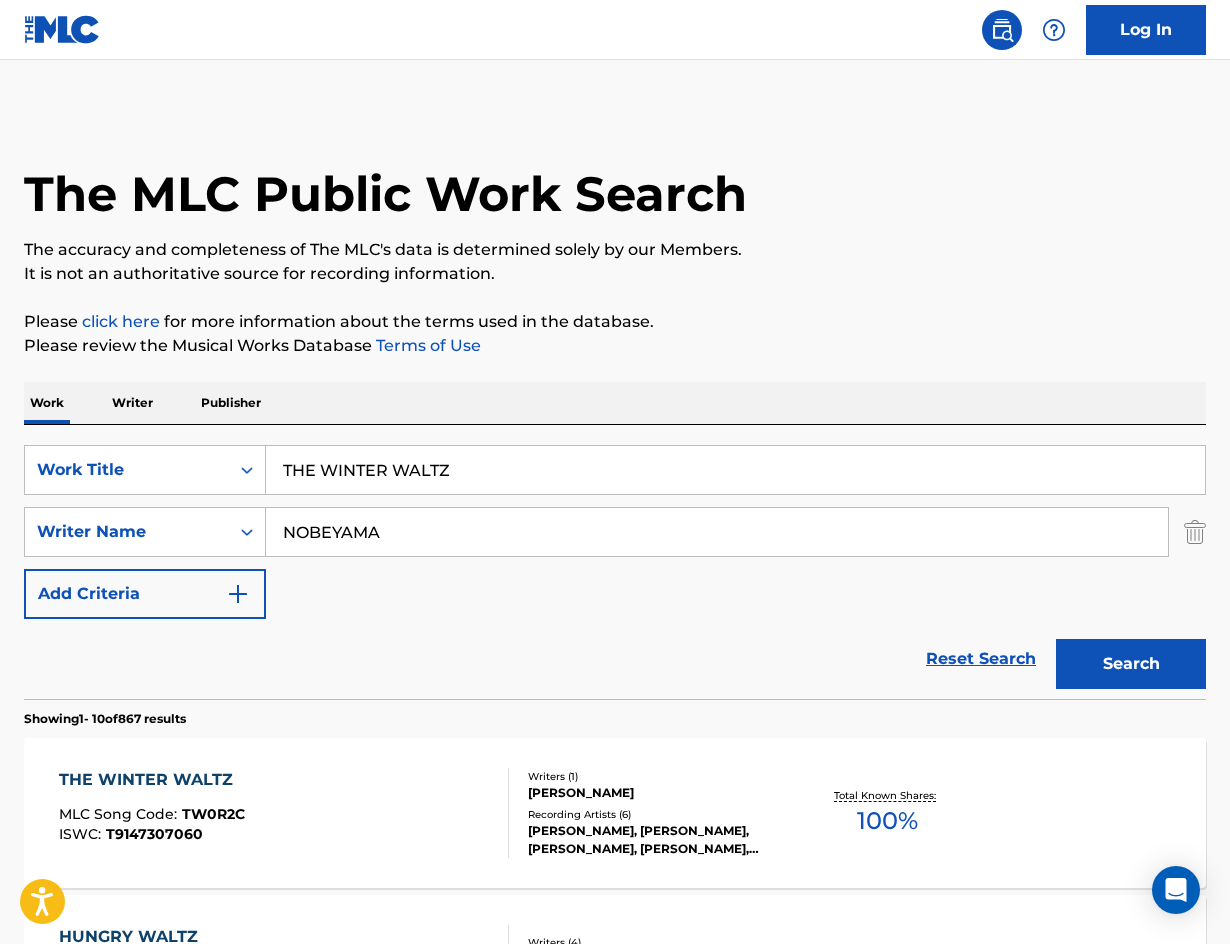 drag, startPoint x: 387, startPoint y: 537, endPoint x: 337, endPoint y: 293, distance: 249.07027 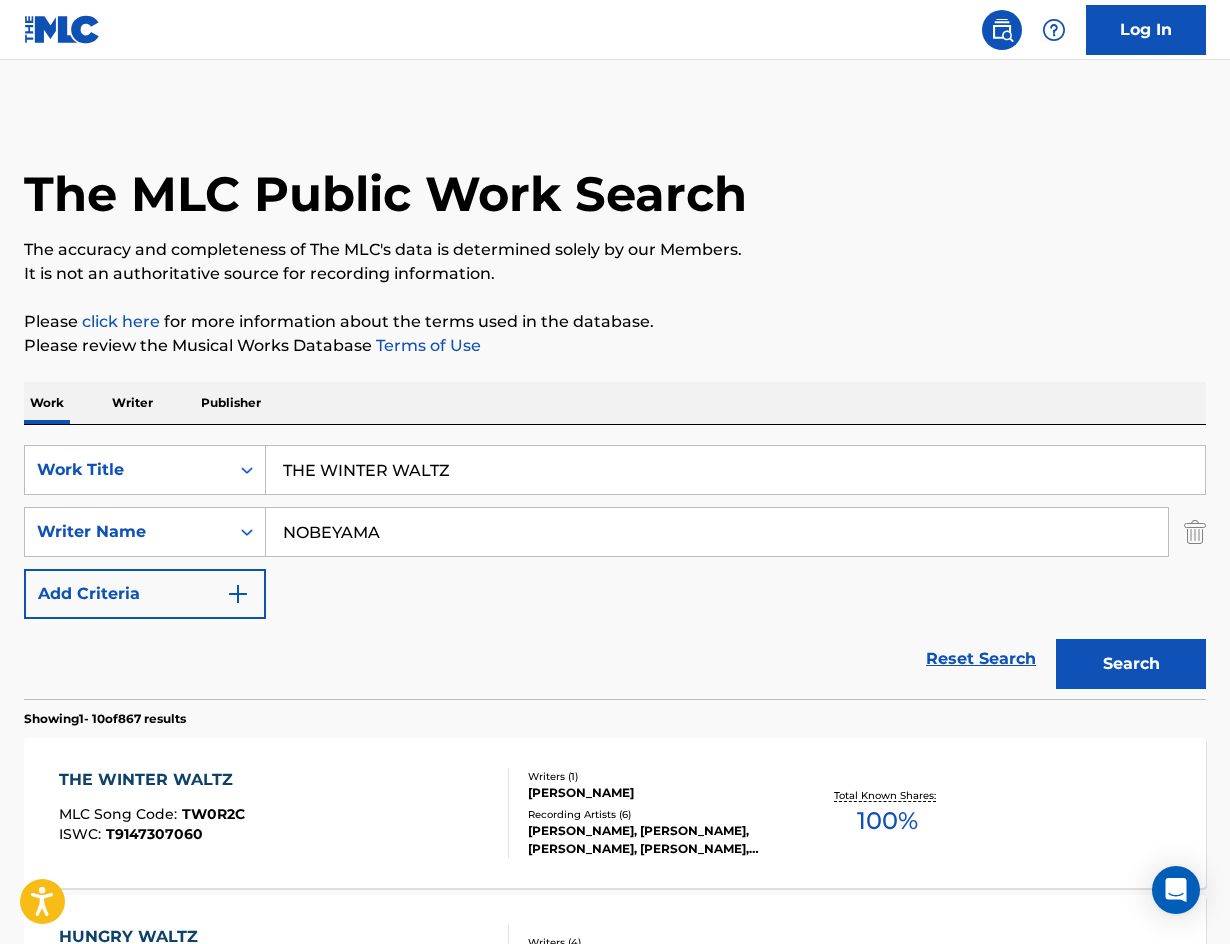 paste on "HIKARI" 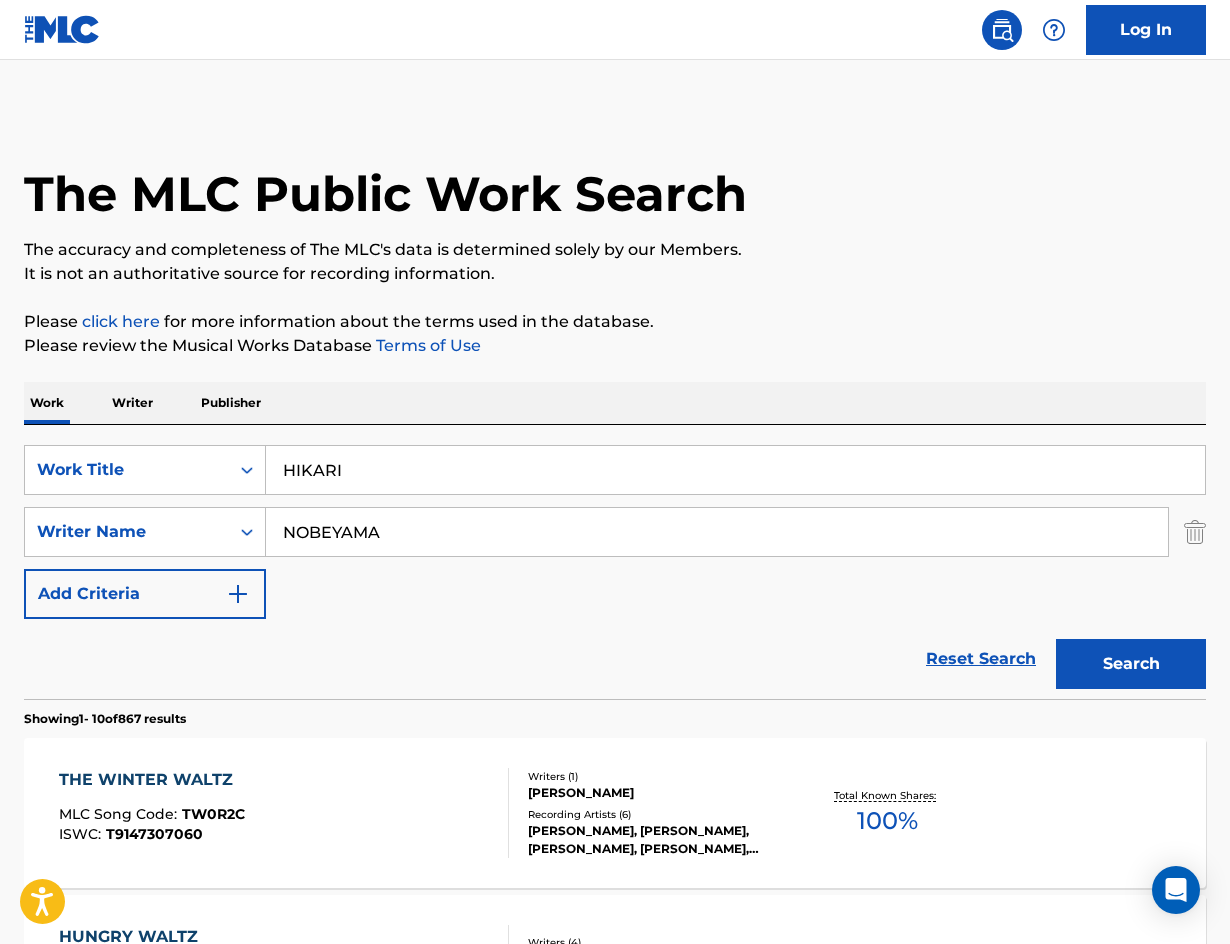 drag, startPoint x: 467, startPoint y: 463, endPoint x: 297, endPoint y: 355, distance: 201.40506 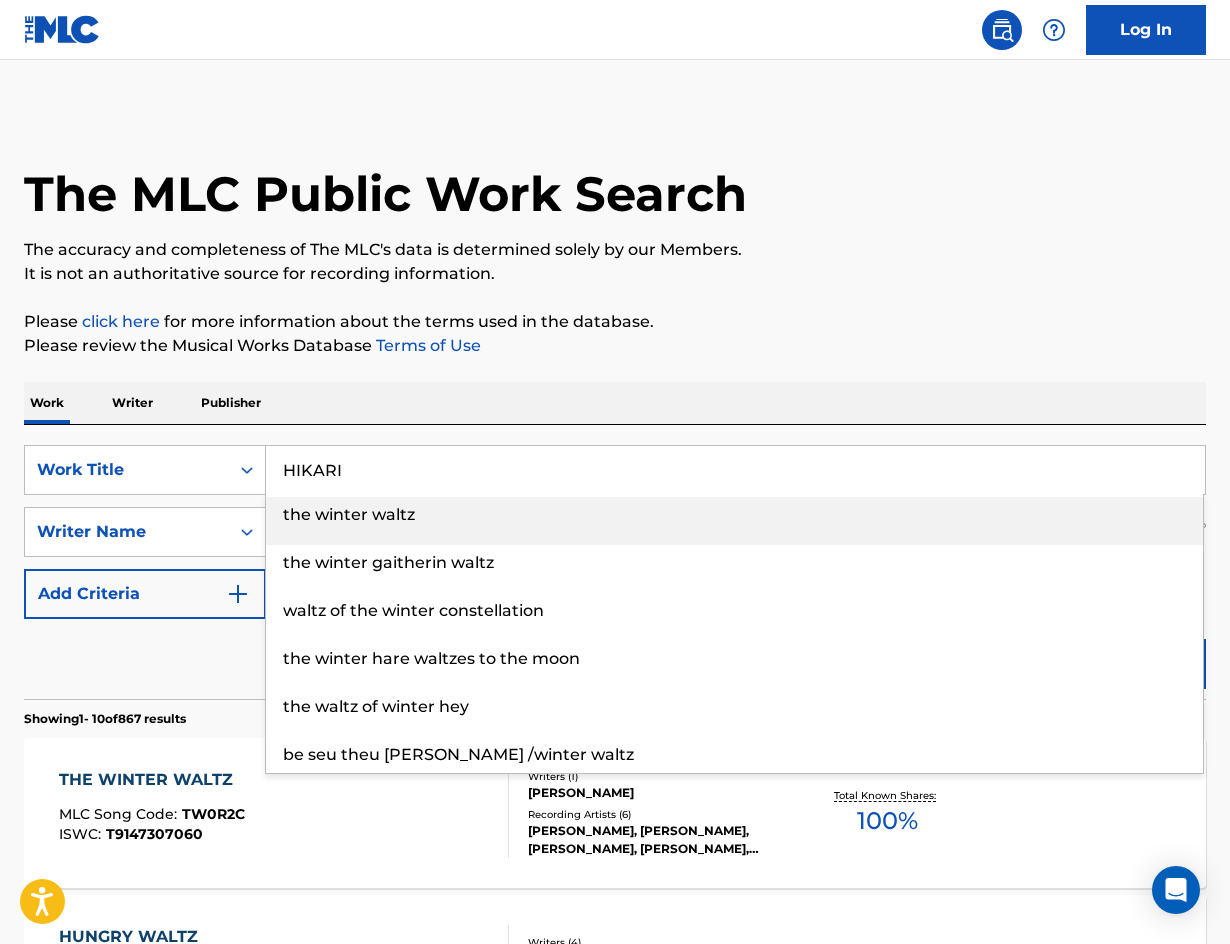 type on "HIKARI" 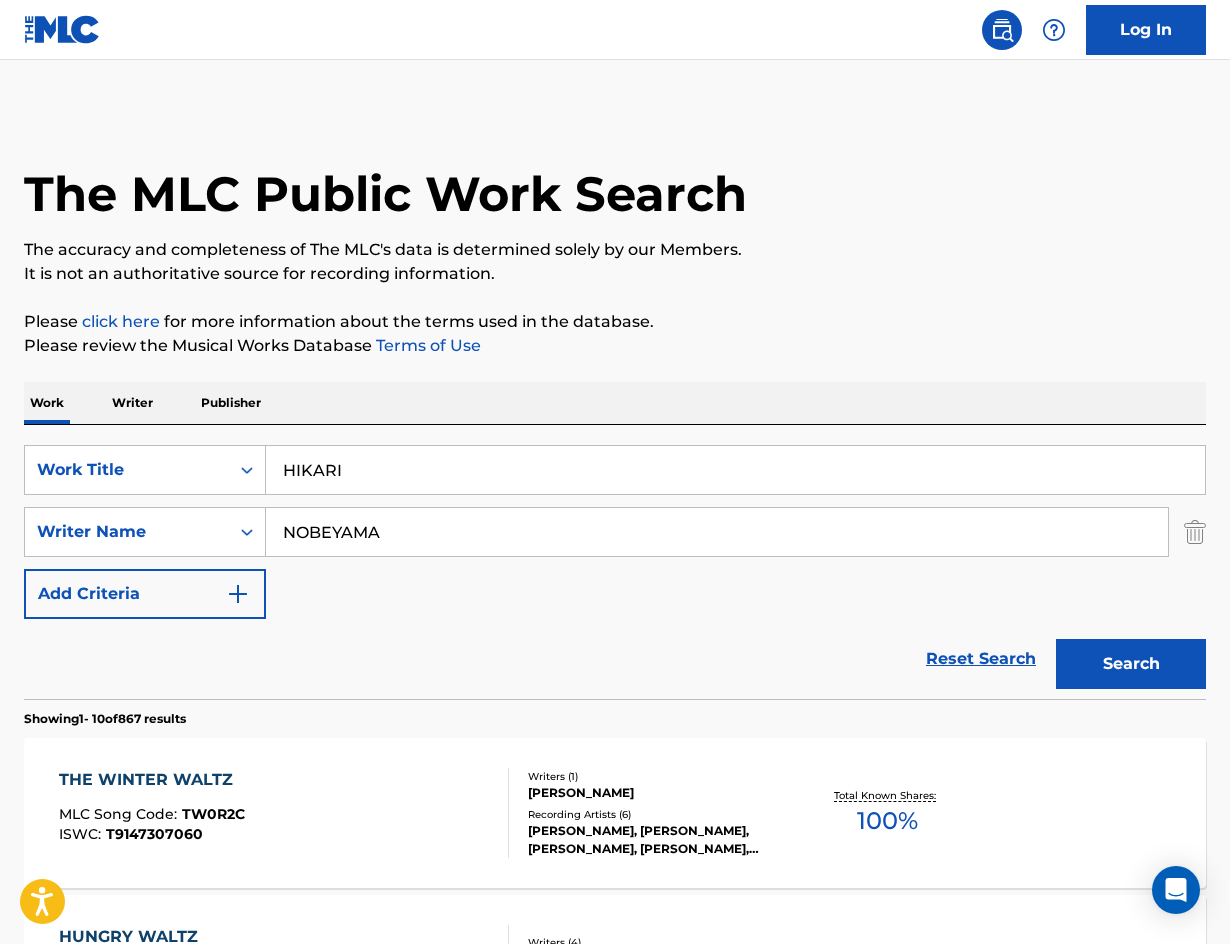 click on "Search" at bounding box center (1131, 664) 